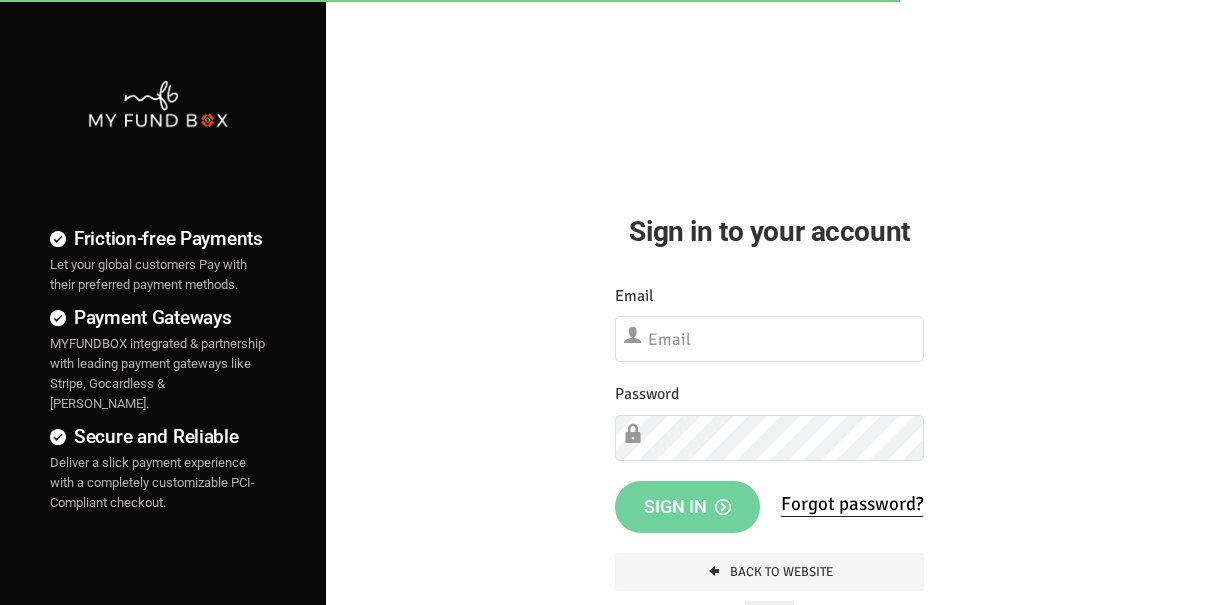 click at bounding box center (769, 339) 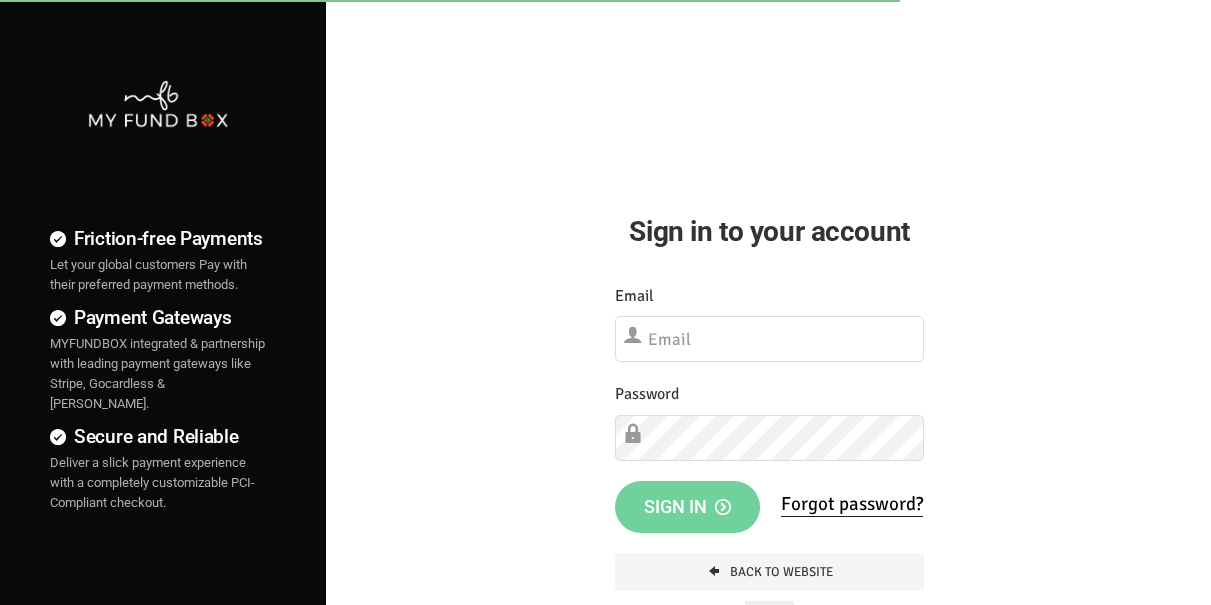 scroll, scrollTop: 0, scrollLeft: 0, axis: both 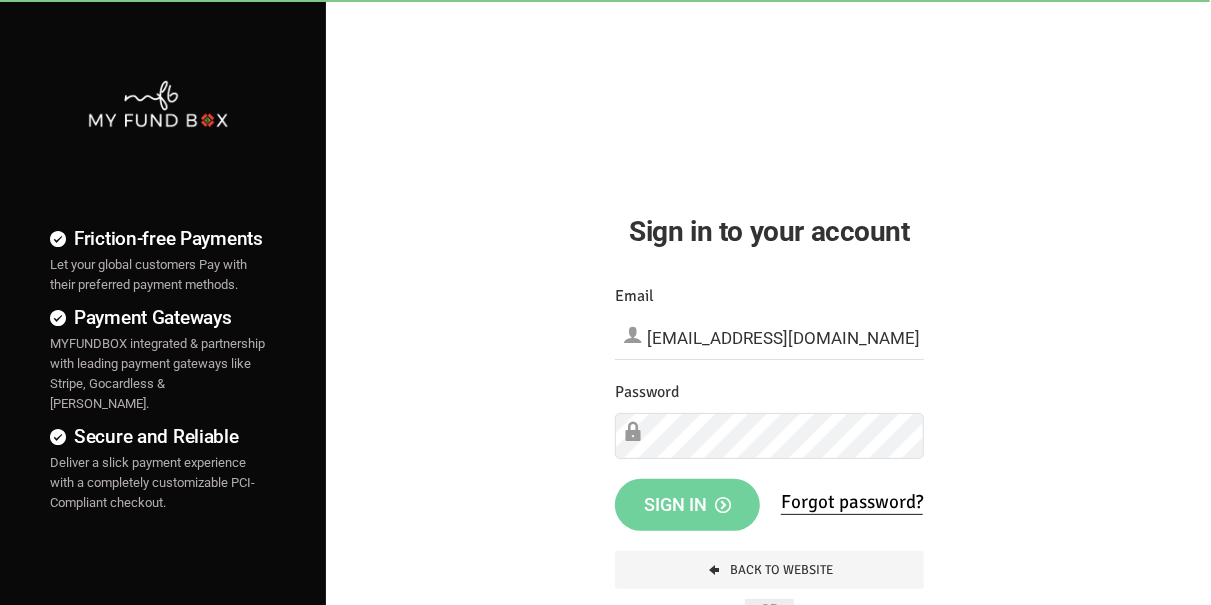 type on "hend.hechmi@teebahfoundation.org" 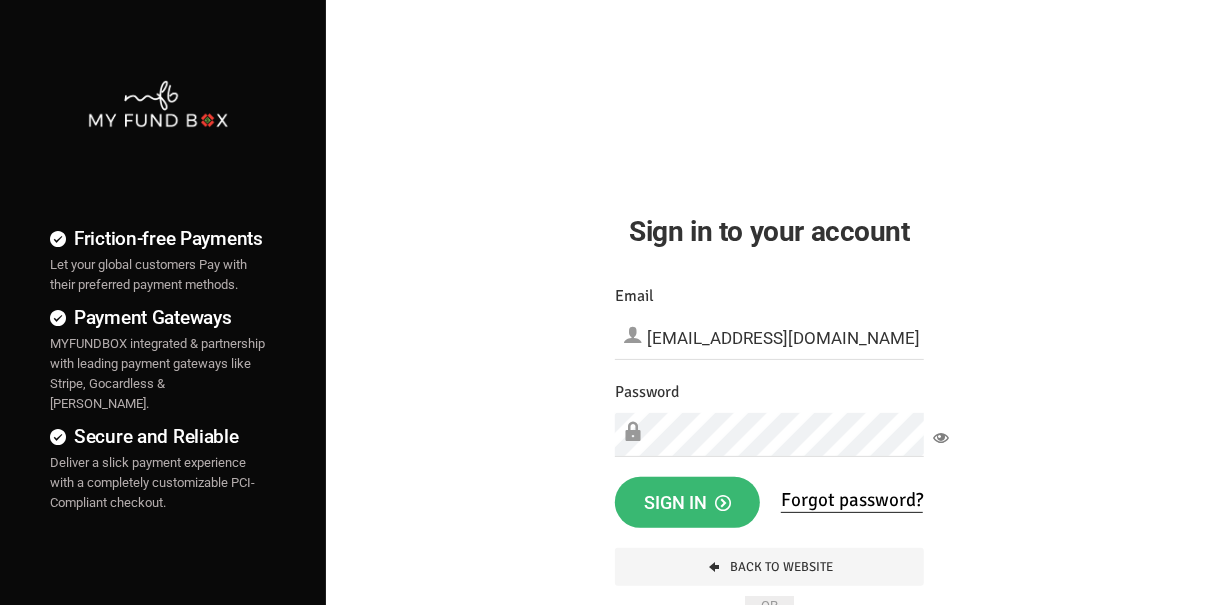 click on "Sign in" at bounding box center (687, 502) 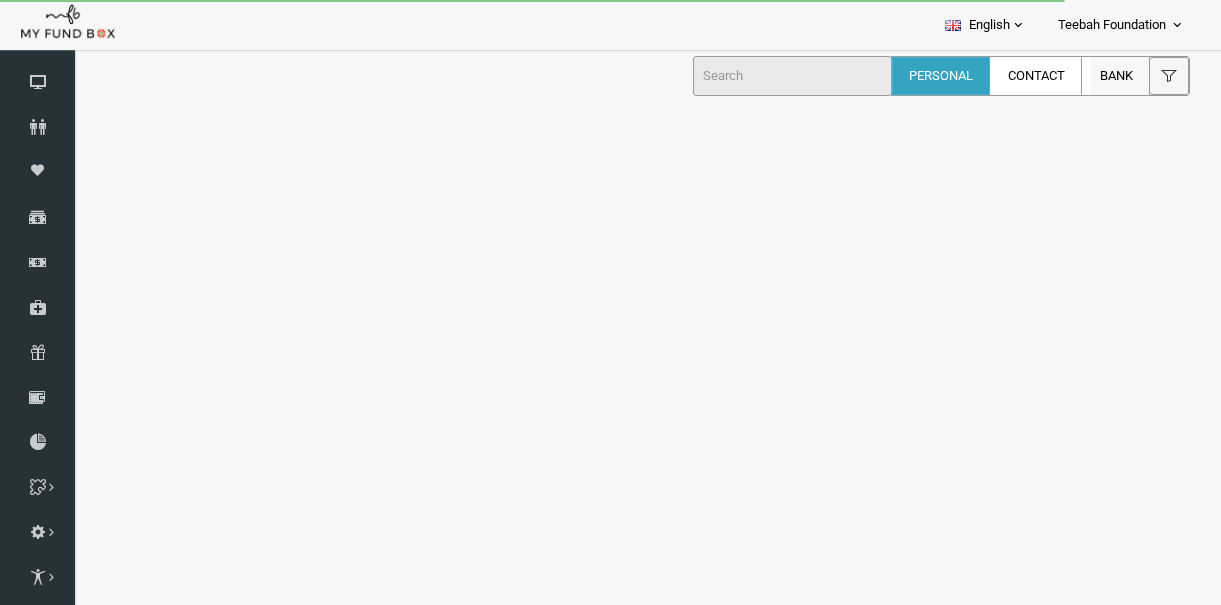scroll, scrollTop: 0, scrollLeft: 0, axis: both 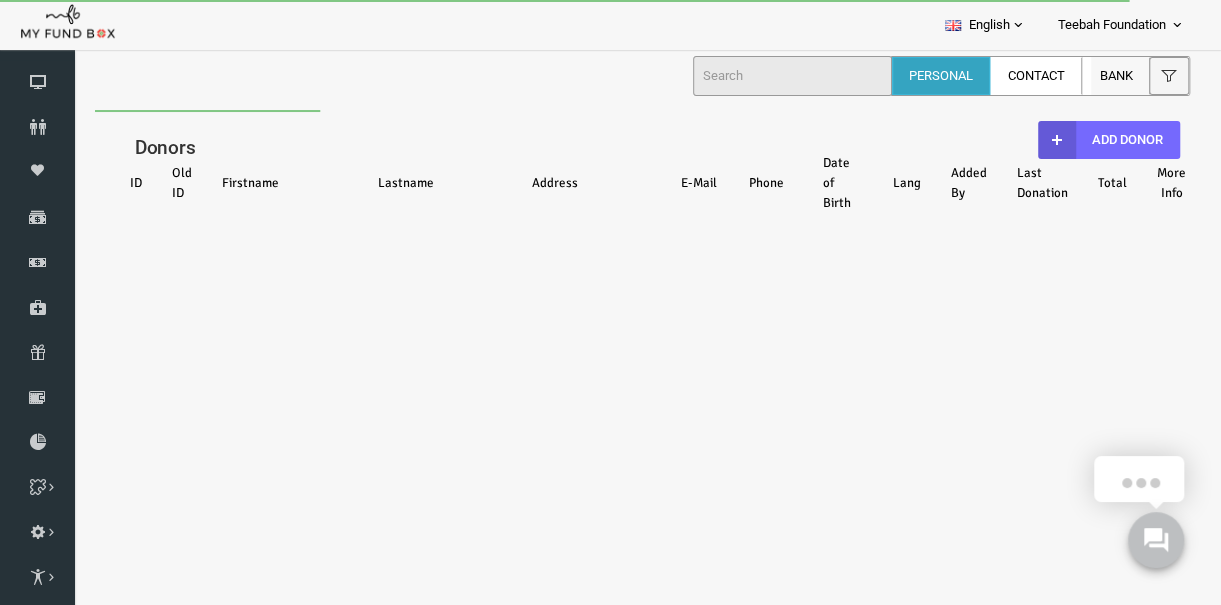 select on "100" 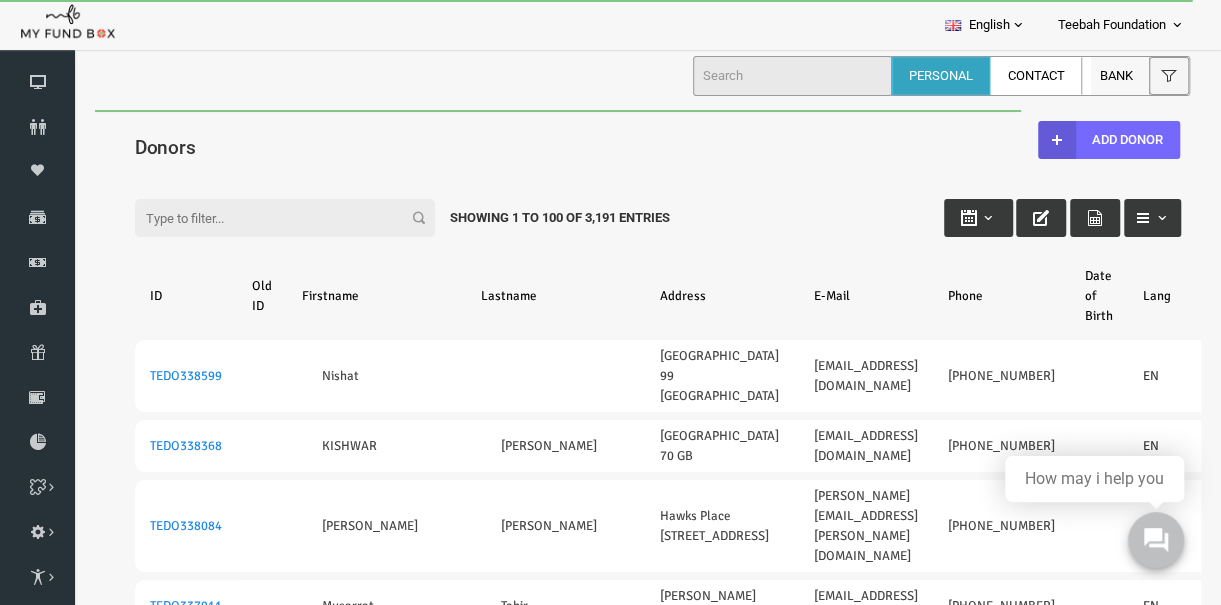 click on "Filter:" at bounding box center [261, 218] 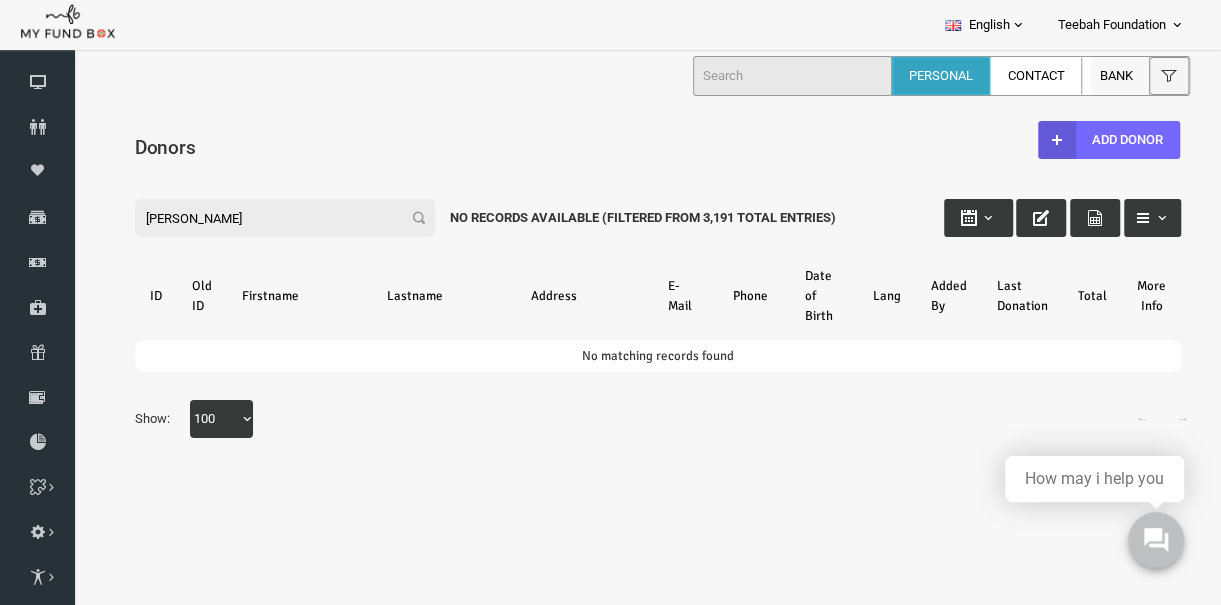 drag, startPoint x: 157, startPoint y: 219, endPoint x: 74, endPoint y: 203, distance: 84.5281 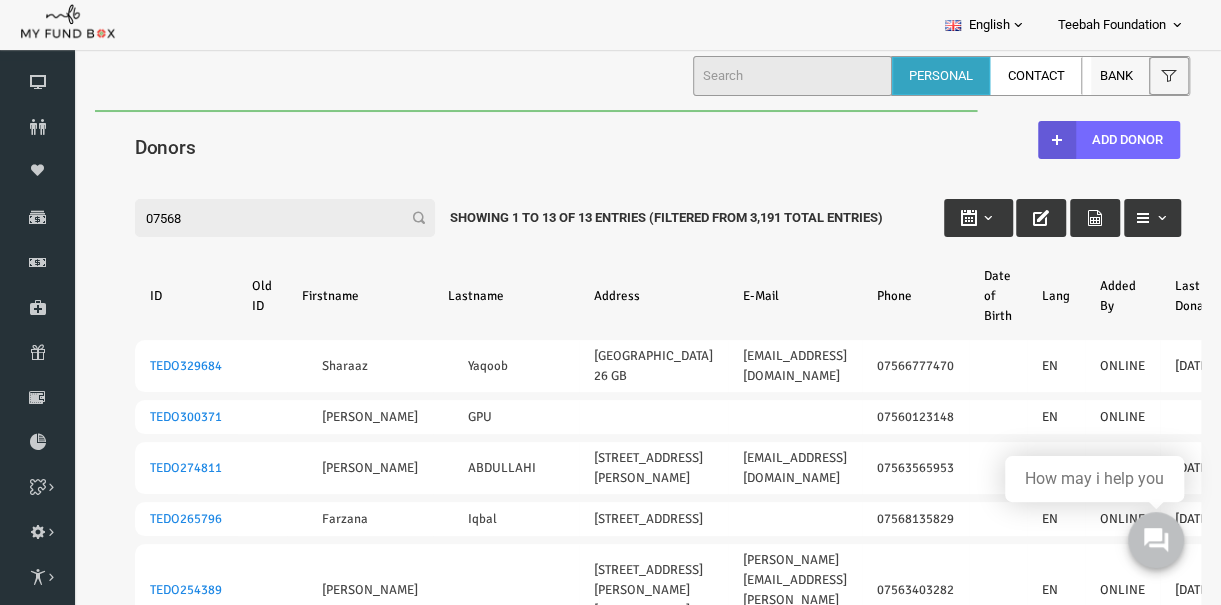 type on "075685" 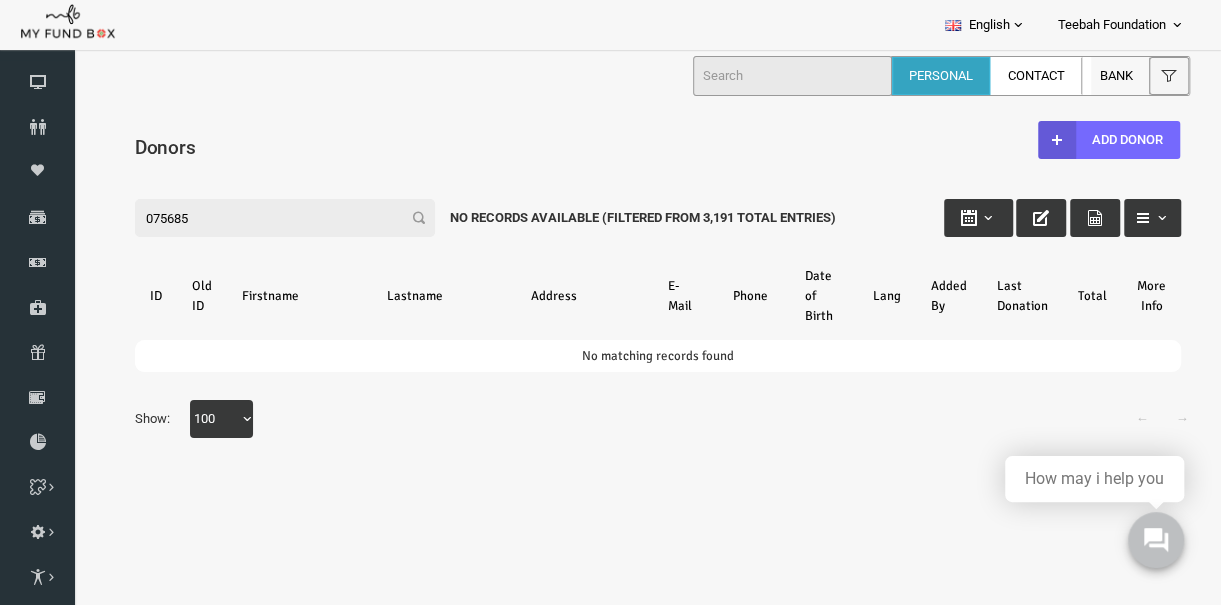 drag, startPoint x: 170, startPoint y: 212, endPoint x: 60, endPoint y: 211, distance: 110.00455 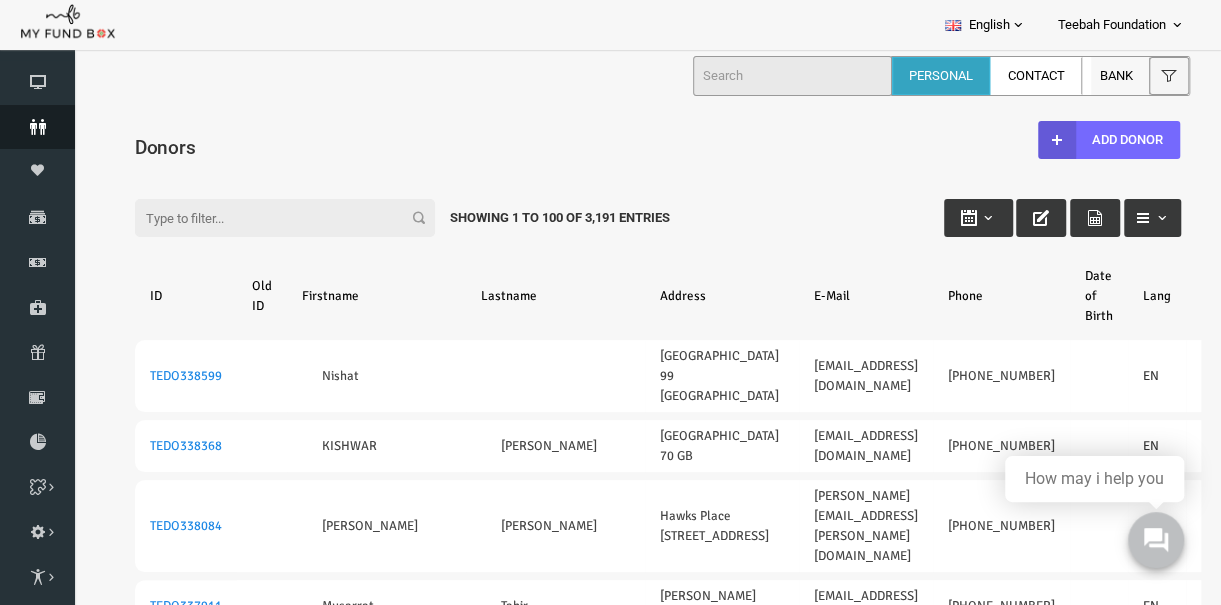 click at bounding box center (37, 127) 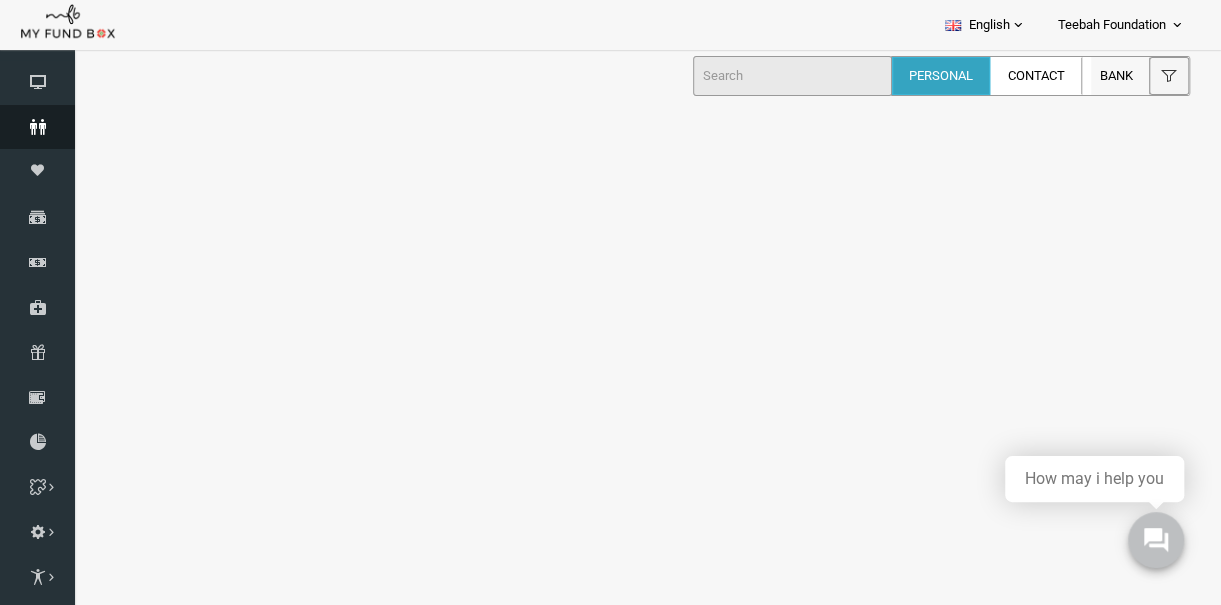 select on "100" 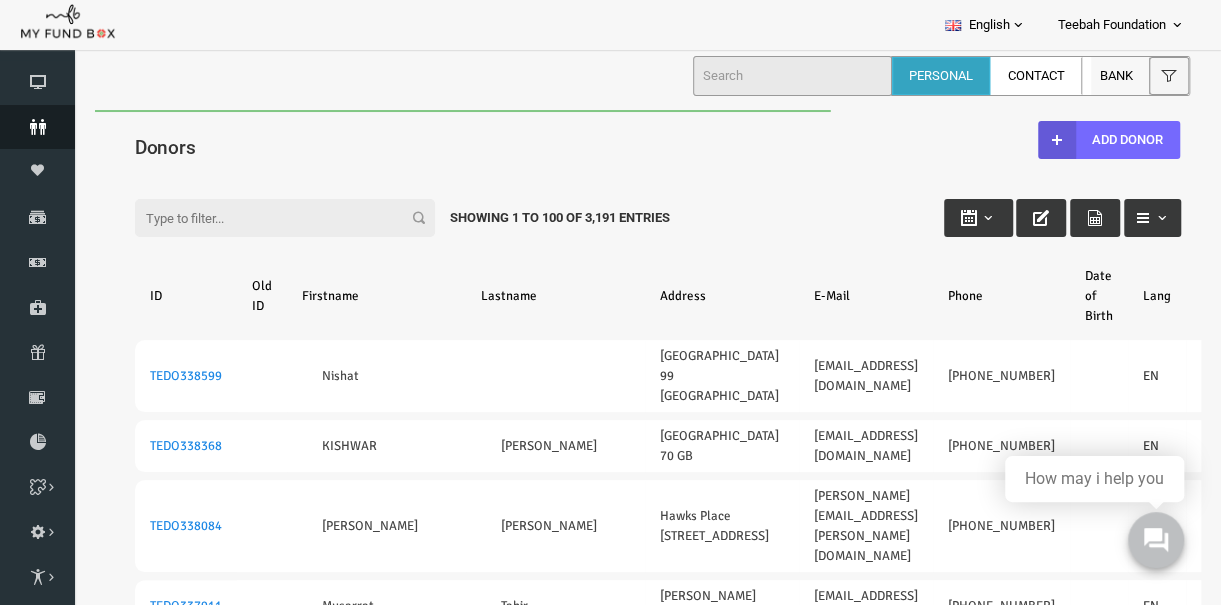 click on "Filter:" at bounding box center [261, 218] 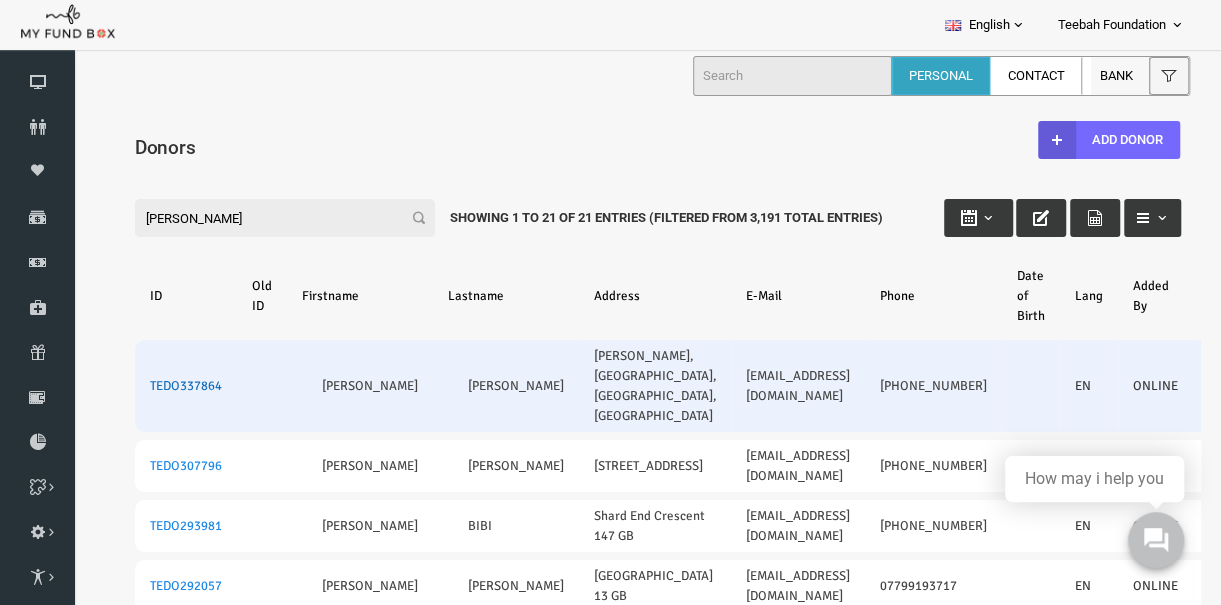 type on "zahida" 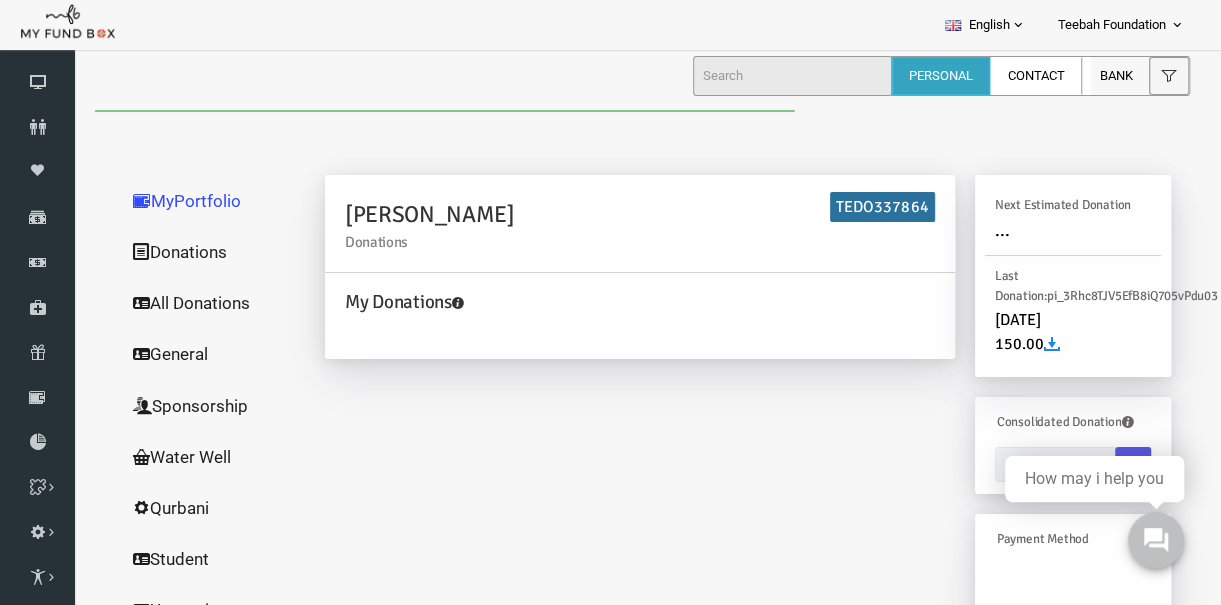 scroll, scrollTop: 0, scrollLeft: 0, axis: both 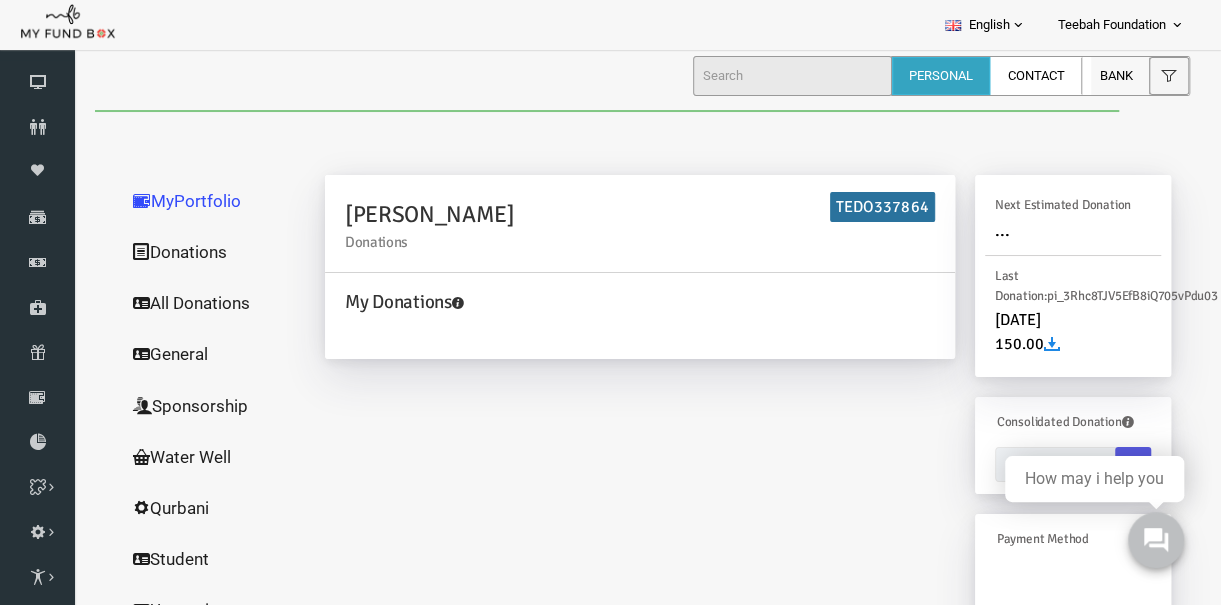 click on "All Donations" at bounding box center (191, 303) 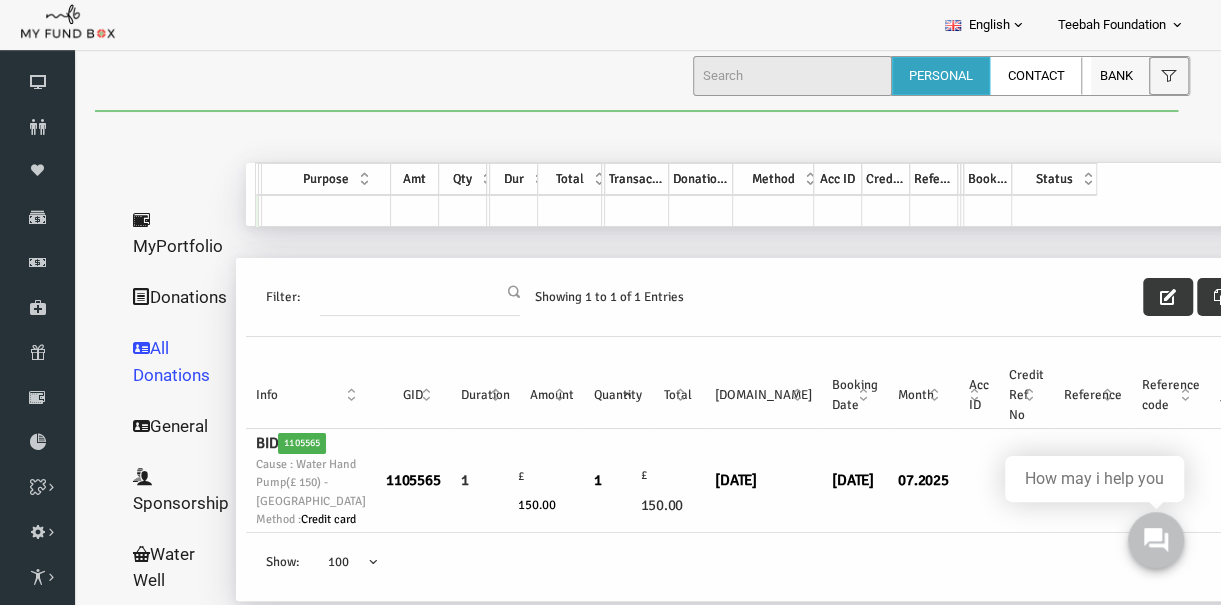 click on "1" at bounding box center [593, 481] 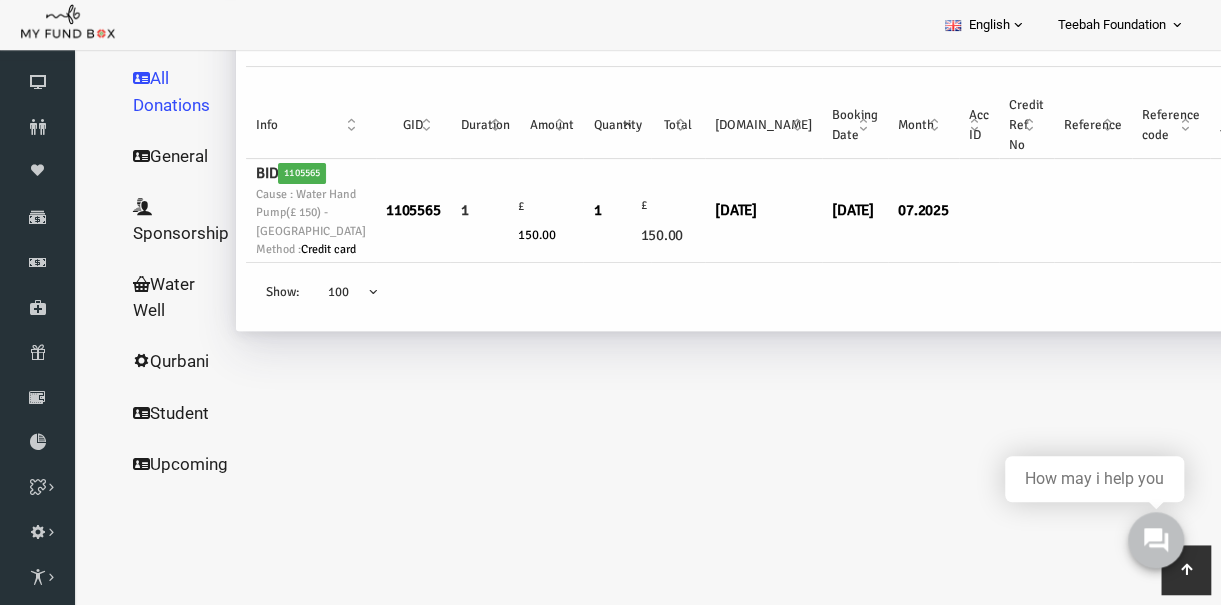 scroll, scrollTop: 364, scrollLeft: 0, axis: vertical 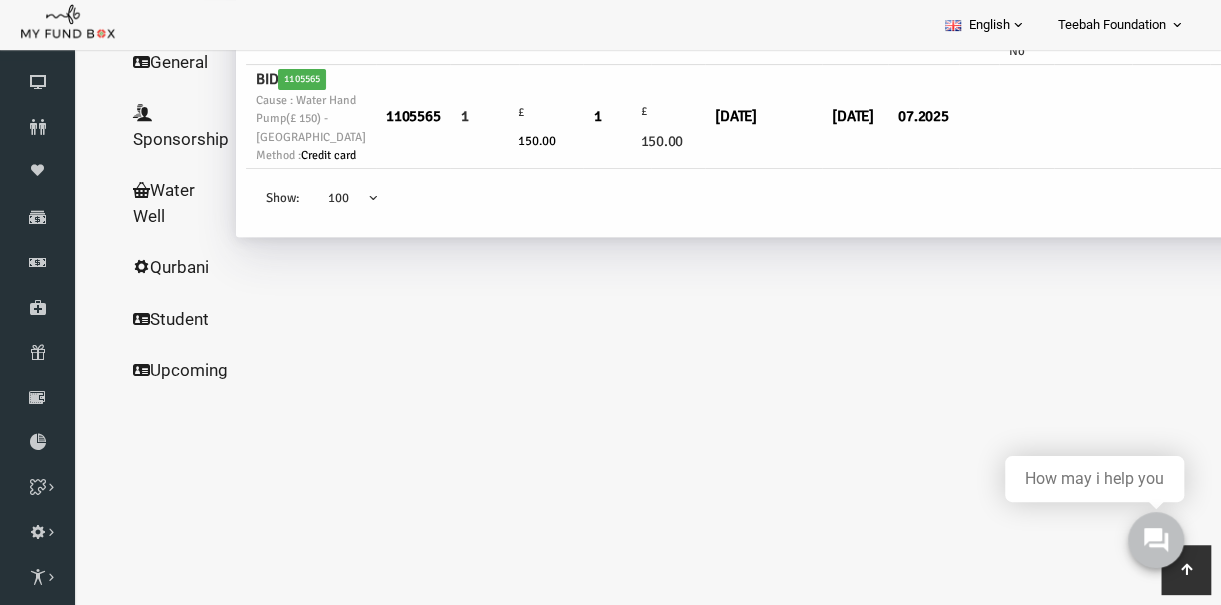 click on "Filter:                           Showing 1 to 1 of 1 Entries
Info GID Duration Amount Quantity Total Tr.Date Booking Date Month Acc ID Credit Ref No Reference Reference code Booking Text Status More Info
BID  1105565
Cause : Water Hand Pump(£ 150) - Pakistan
Method :
Credit card
1105565
1
£
150.00
£ 150.00" at bounding box center [790, 75] 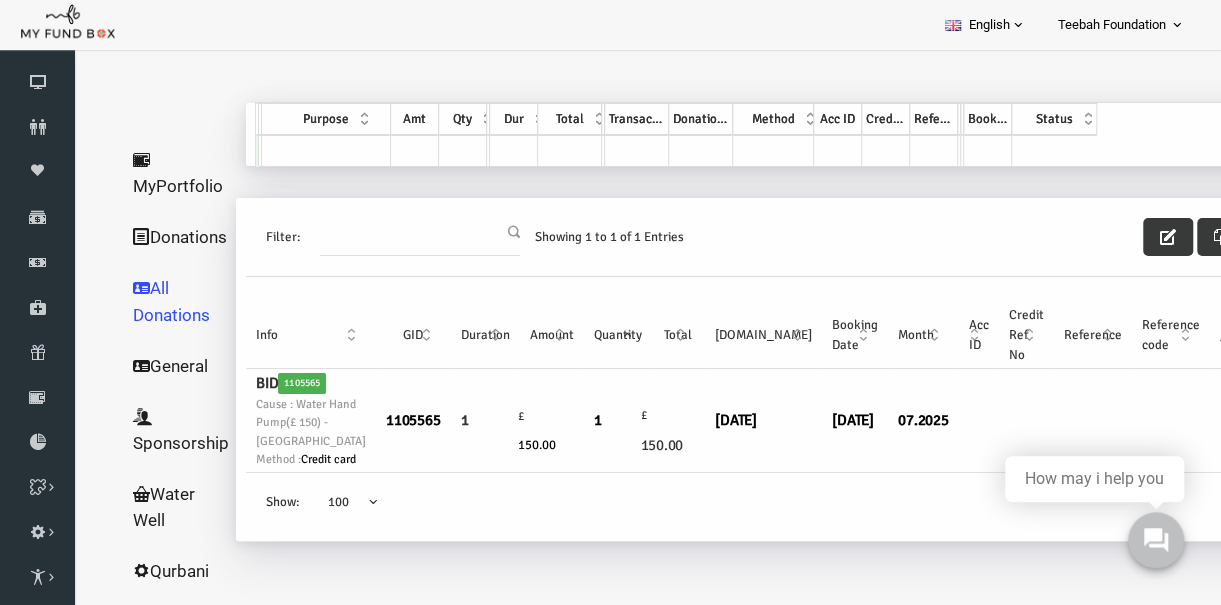 scroll, scrollTop: 0, scrollLeft: 0, axis: both 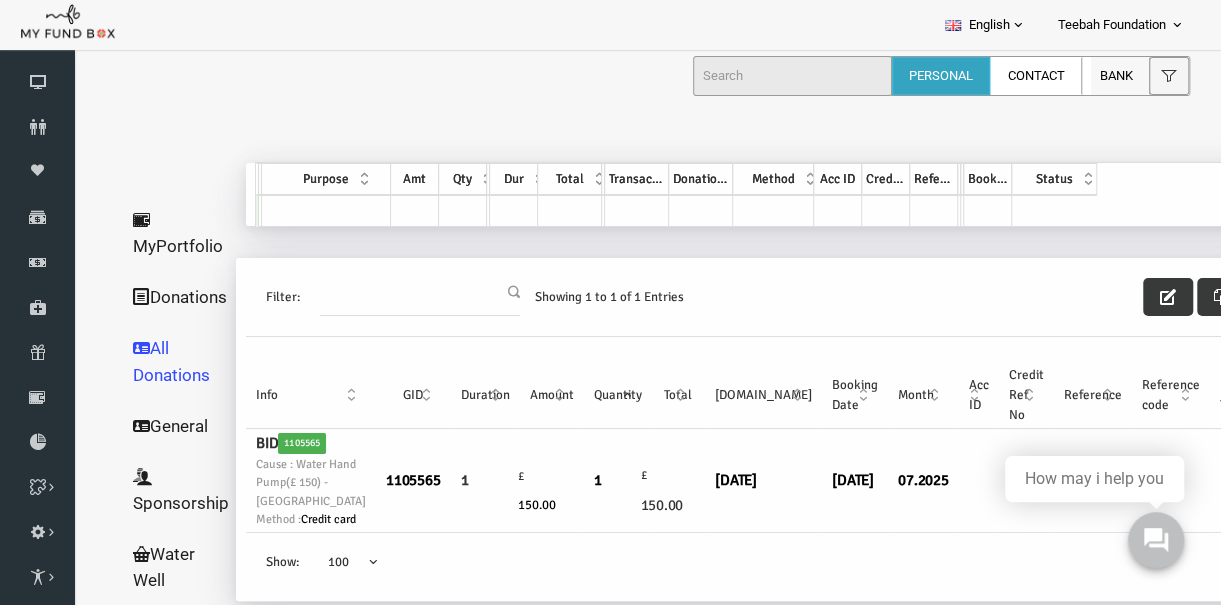 click on "MyPortfolio" at bounding box center (156, 233) 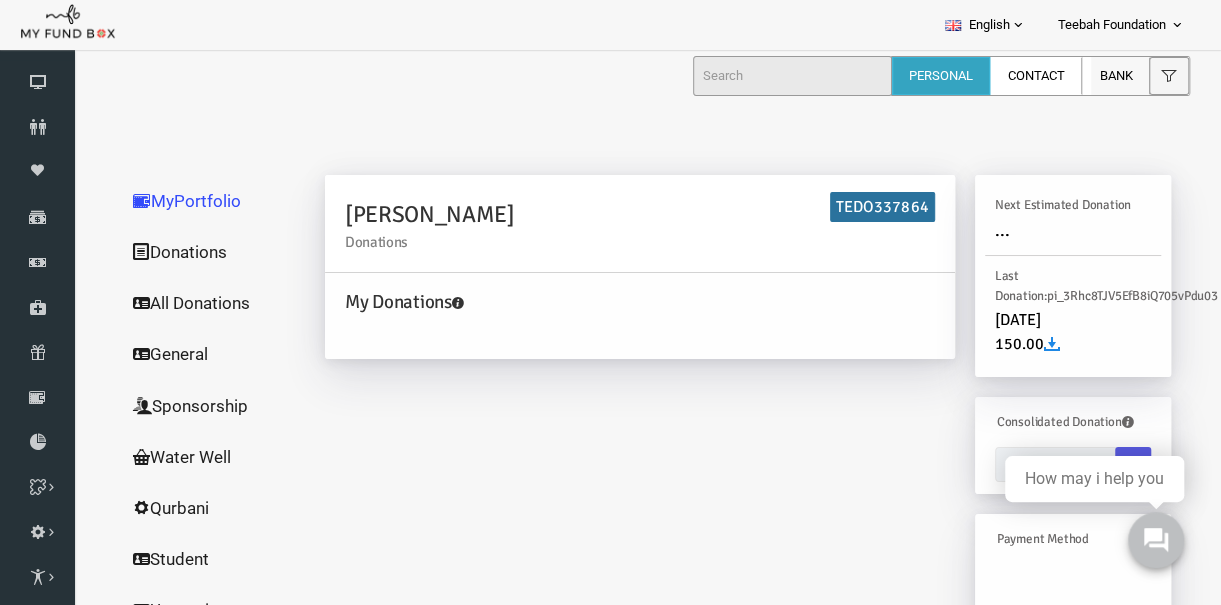 click on "Zahida Ahmad
Donations
TEDO337864
My Donations
Get free account credit
Get free account credit by inviting your friends to MYFUNDBOX.
Invite Your Friends
Knowledge Base FAQs
Before you go,have you tried our   Knowledge Base FAQs?
..." at bounding box center (734, 576) 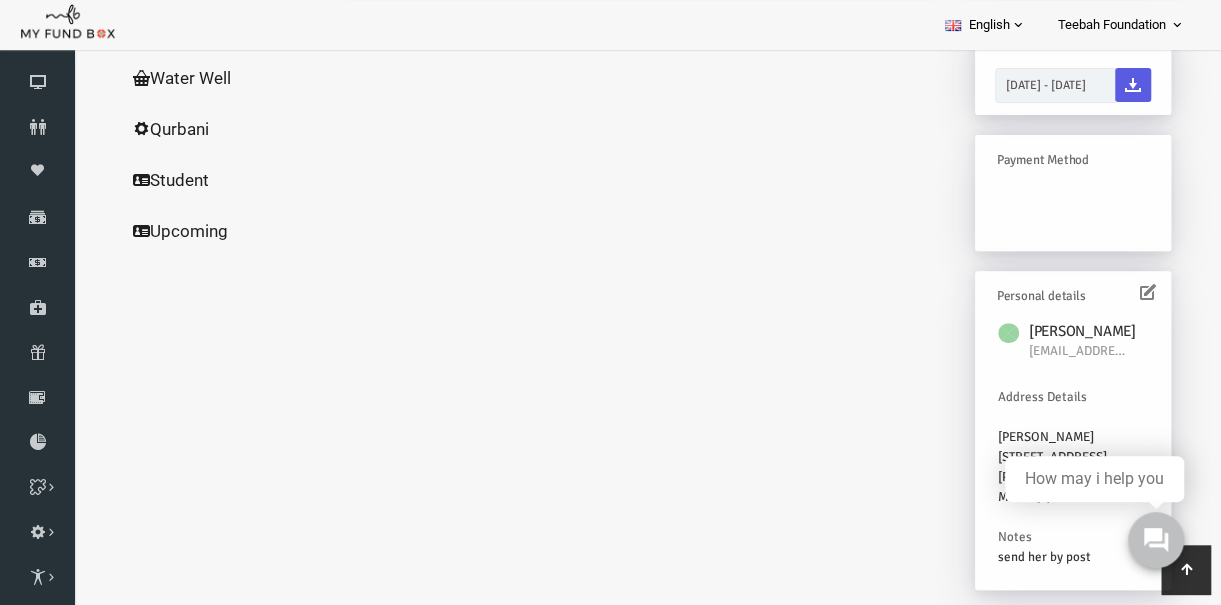 scroll, scrollTop: 404, scrollLeft: 0, axis: vertical 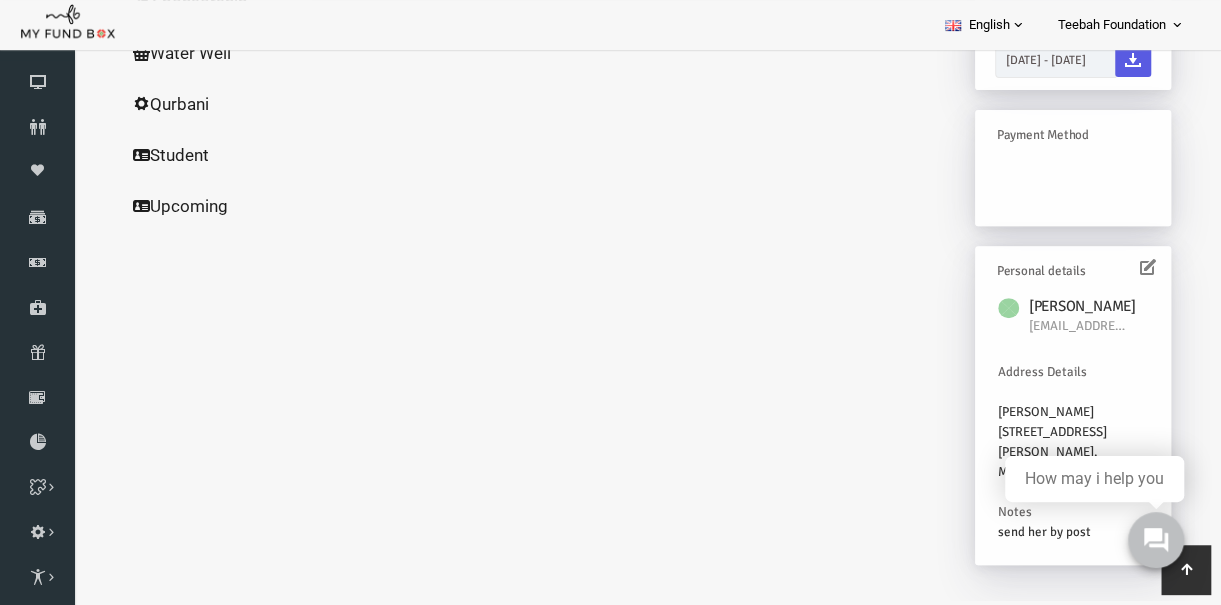 click at bounding box center [1124, 267] 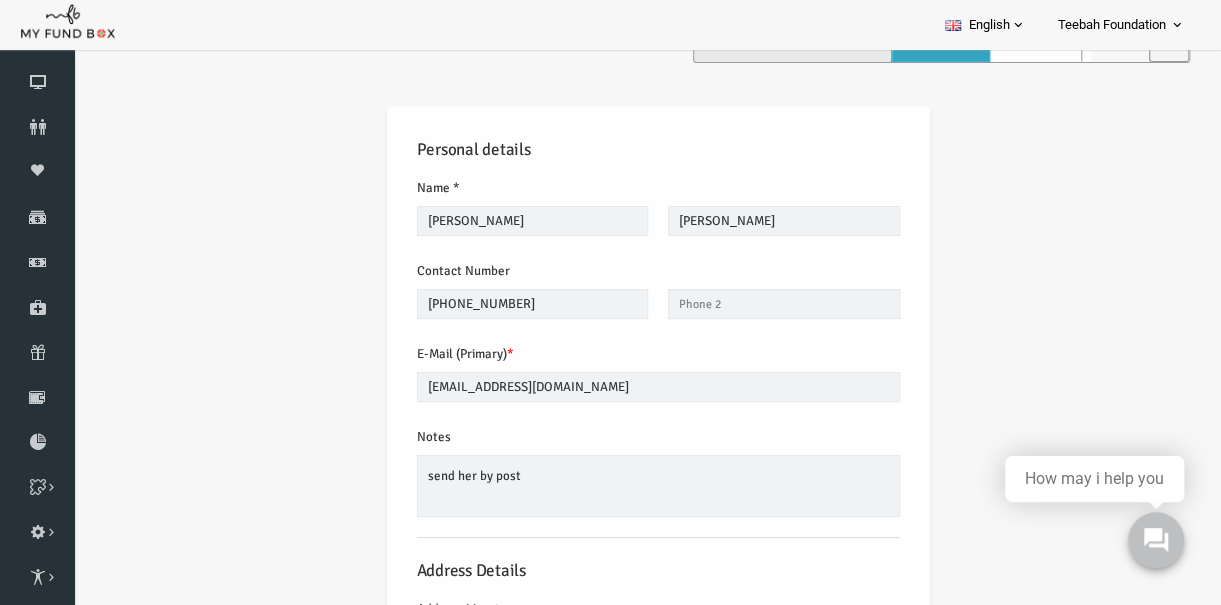scroll, scrollTop: 0, scrollLeft: 0, axis: both 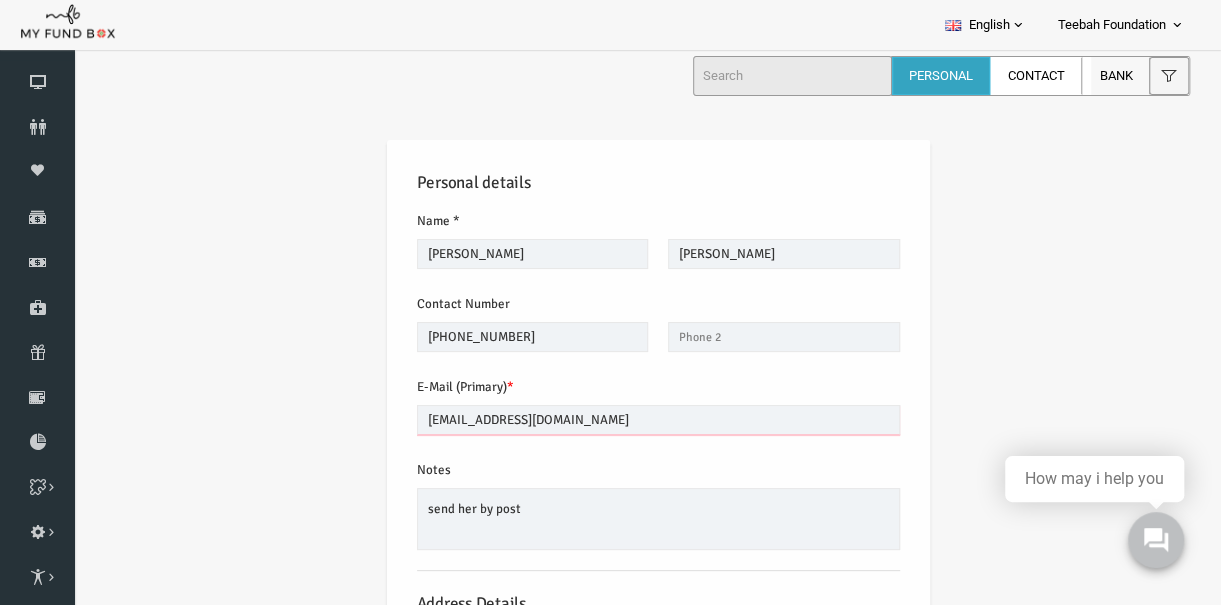 drag, startPoint x: 544, startPoint y: 418, endPoint x: 299, endPoint y: 396, distance: 245.98578 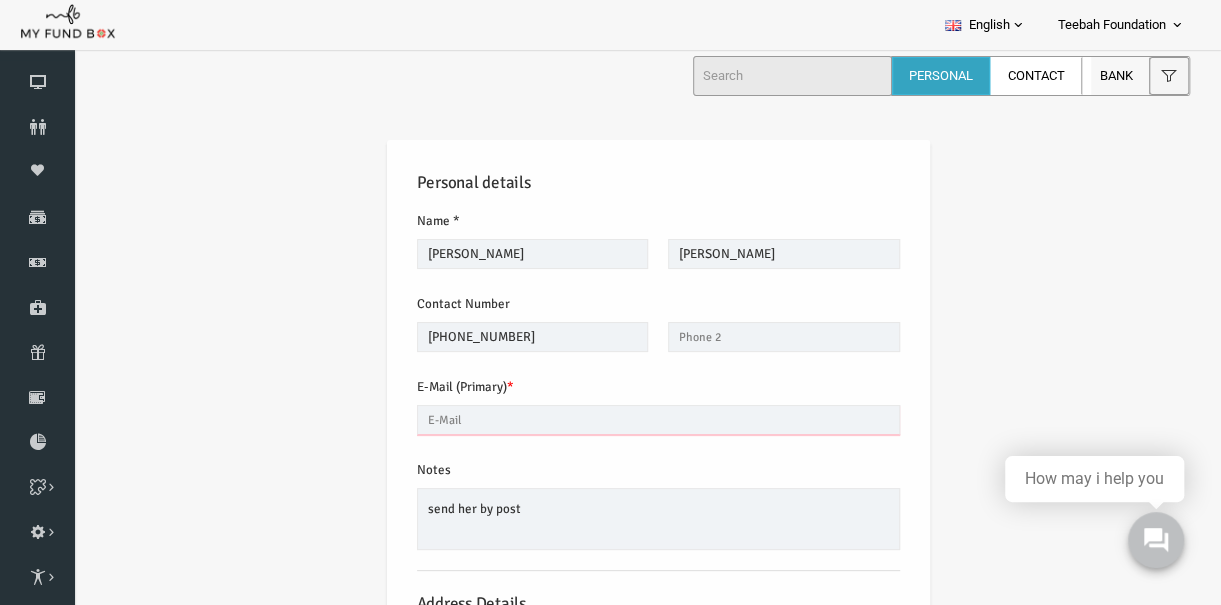 type on "X" 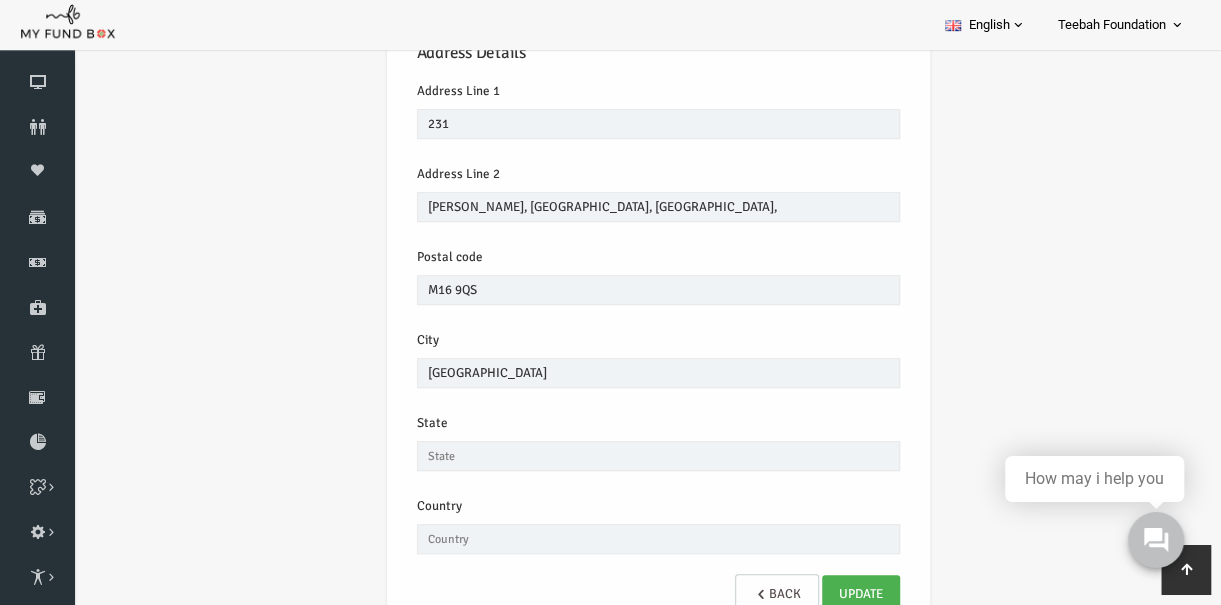 scroll, scrollTop: 634, scrollLeft: 0, axis: vertical 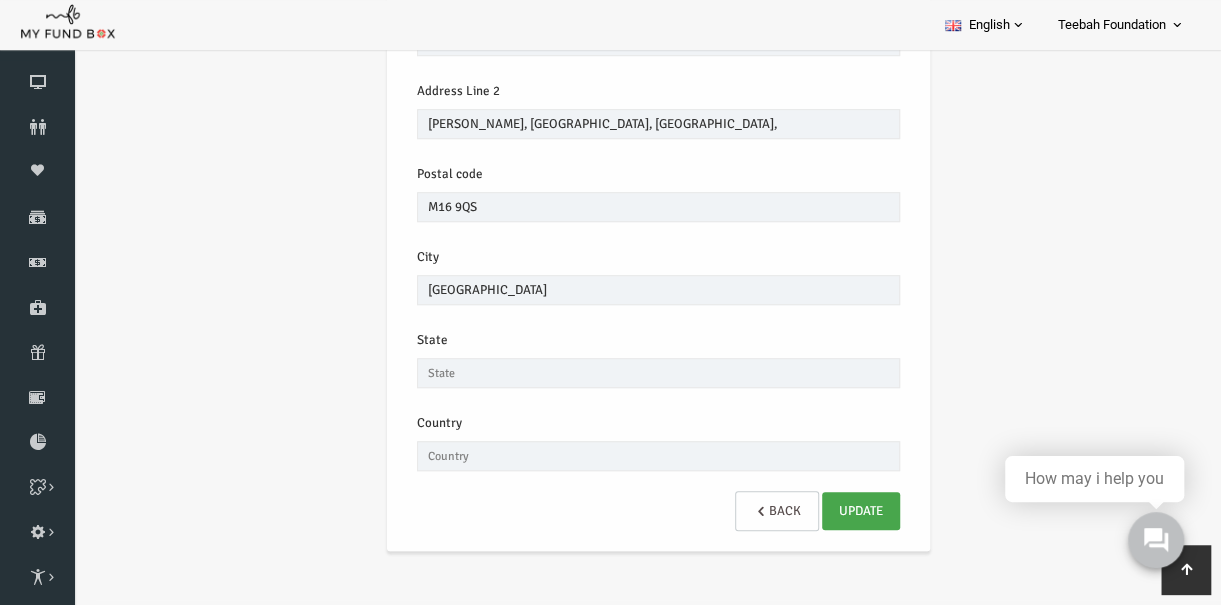 type on "Zahidazys@hotmail.com" 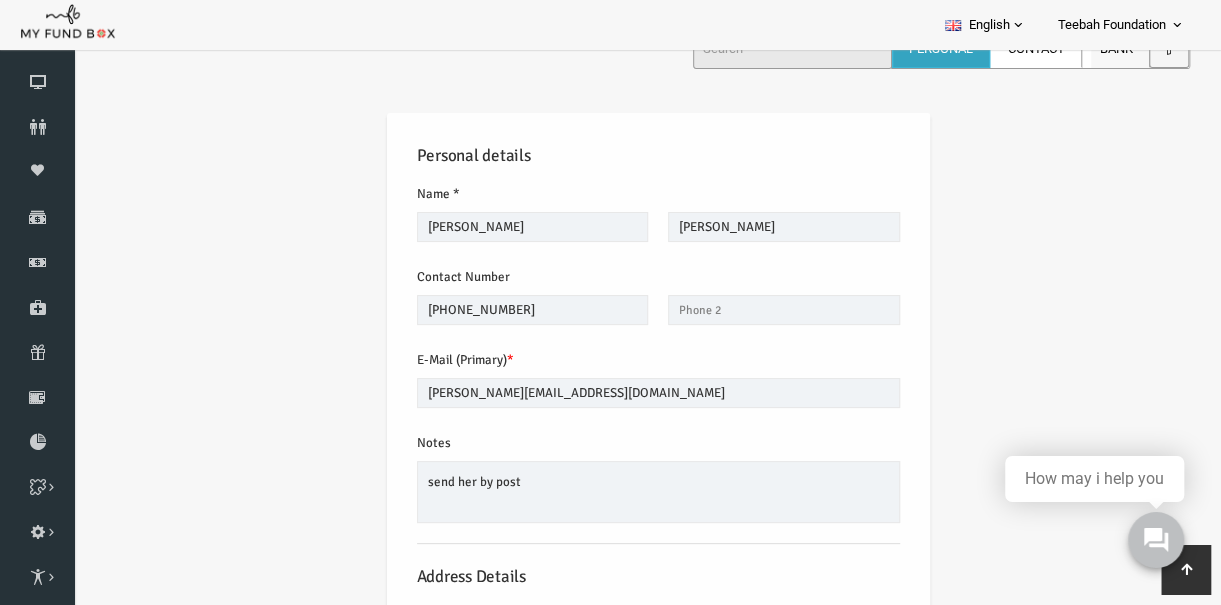 scroll, scrollTop: 634, scrollLeft: 0, axis: vertical 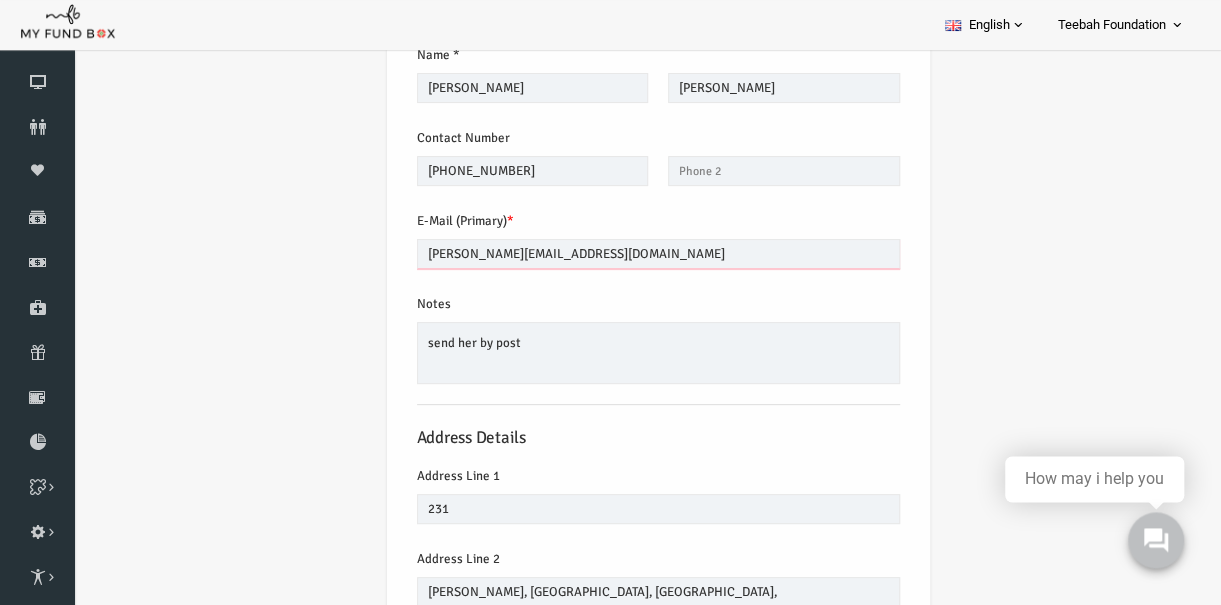 drag, startPoint x: 581, startPoint y: 245, endPoint x: 395, endPoint y: 217, distance: 188.09572 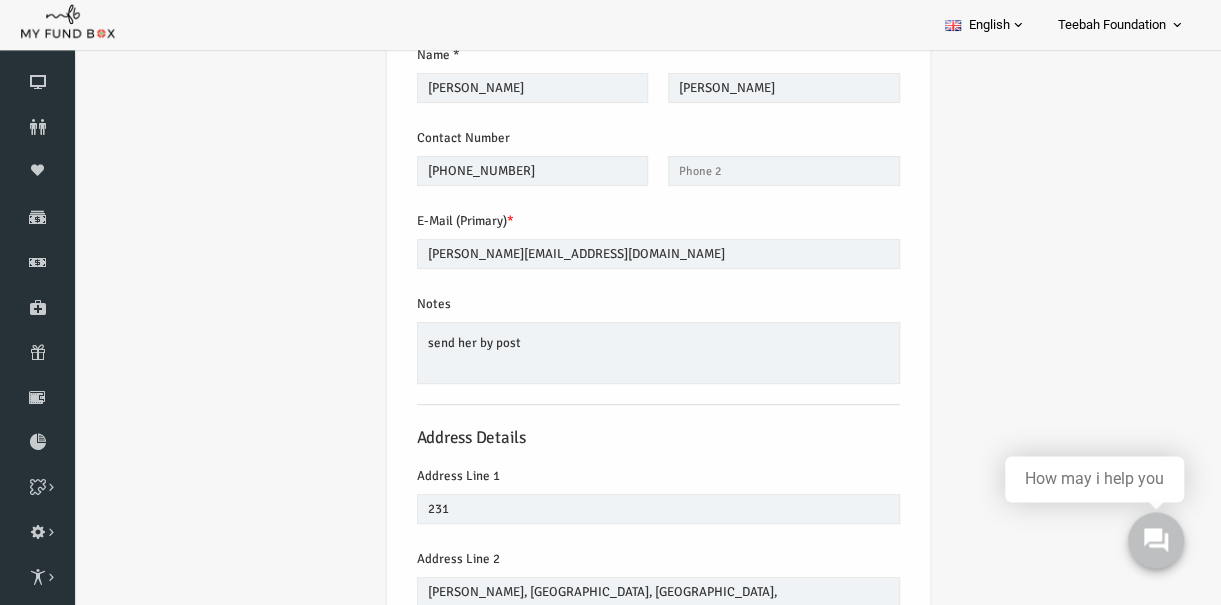 click on "Personal details
Name *
Zahida
Description allows upto maximum of 255 characters.
Please Fill out this field
Name should be atleast 3 characters
Ahmad
Description allows upto maximum of 255 characters.
Company Name
Please enter your company name with minimum three characters.
Description allows upto maximum of 255 characters.
Contact Number *" at bounding box center (634, 502) 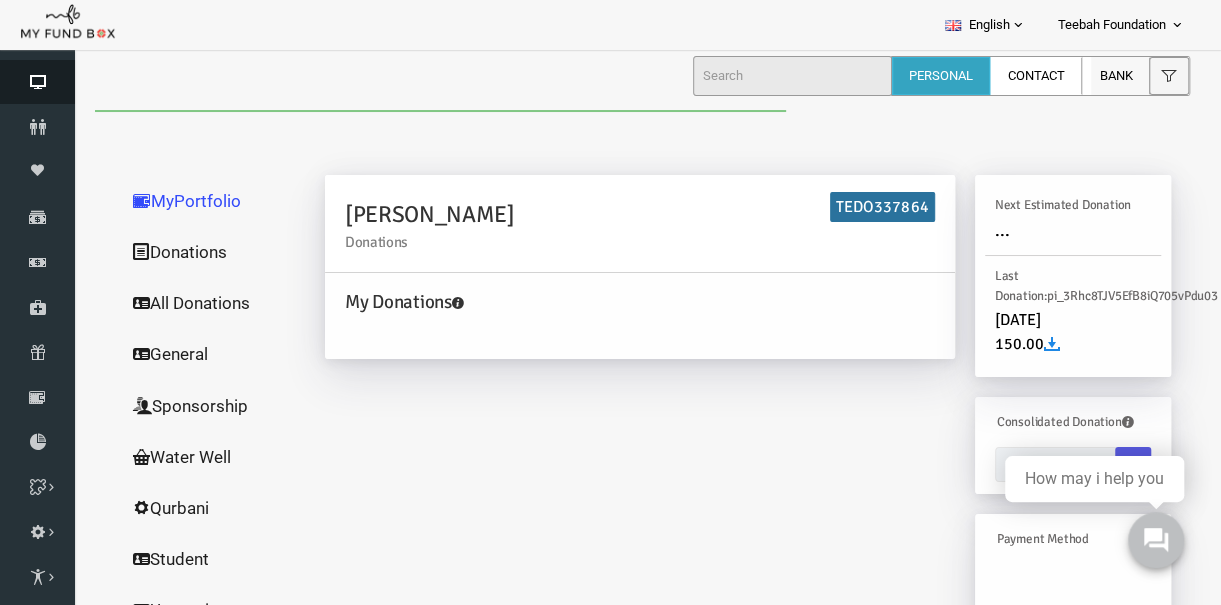 scroll, scrollTop: 0, scrollLeft: 0, axis: both 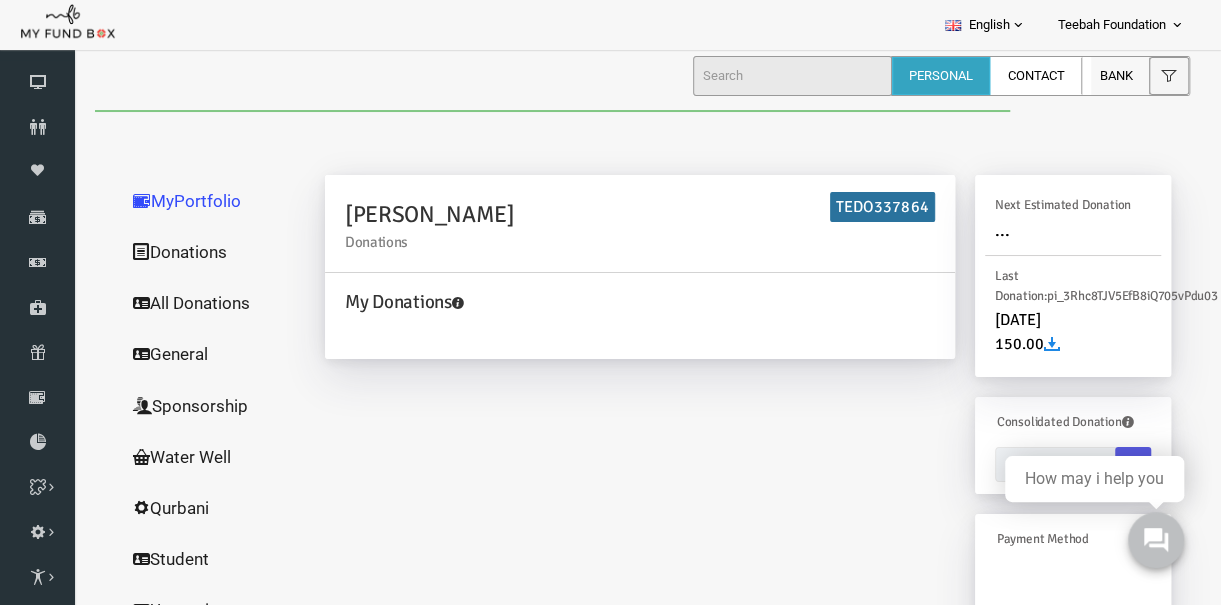 click on "All Donations" at bounding box center (191, 303) 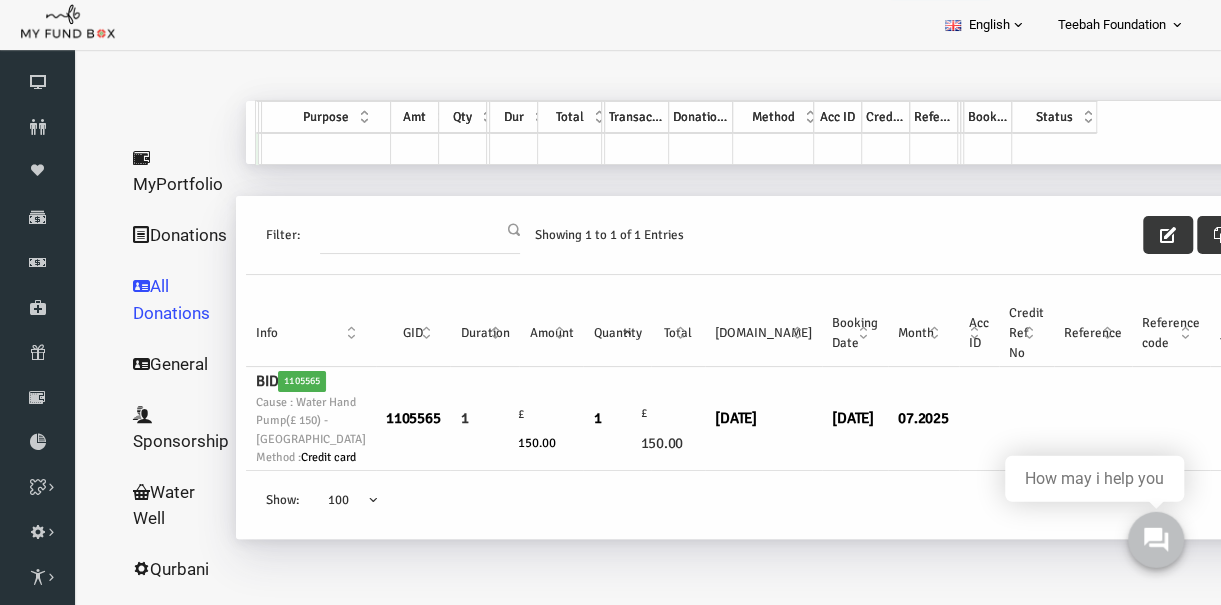 scroll, scrollTop: 0, scrollLeft: 0, axis: both 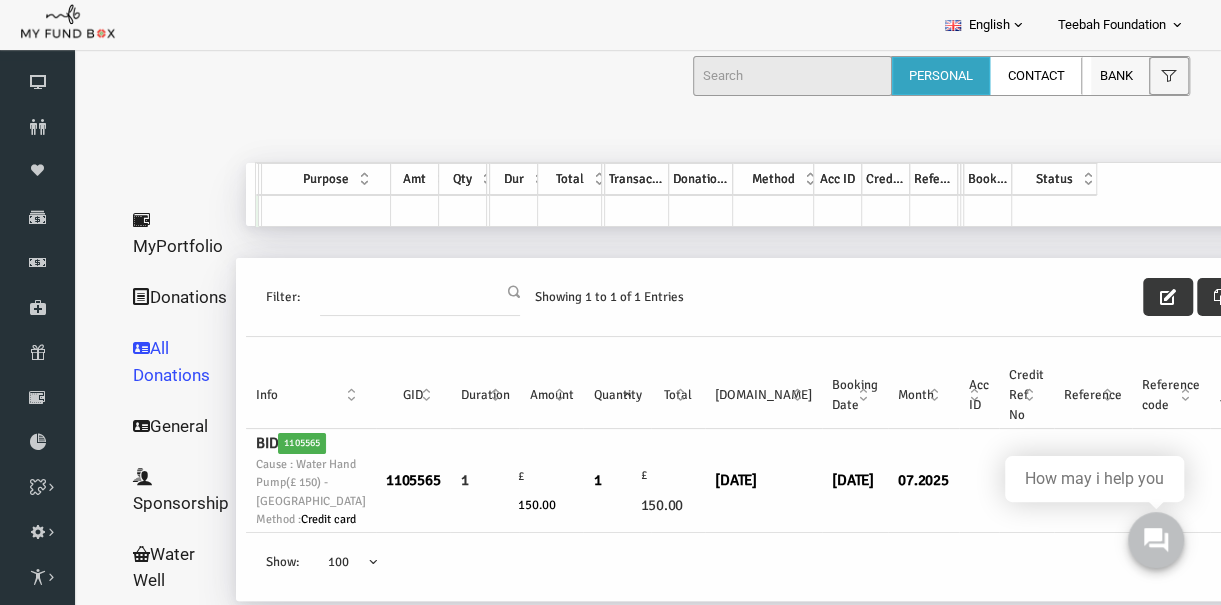 click on "MyPortfolio" at bounding box center [156, 233] 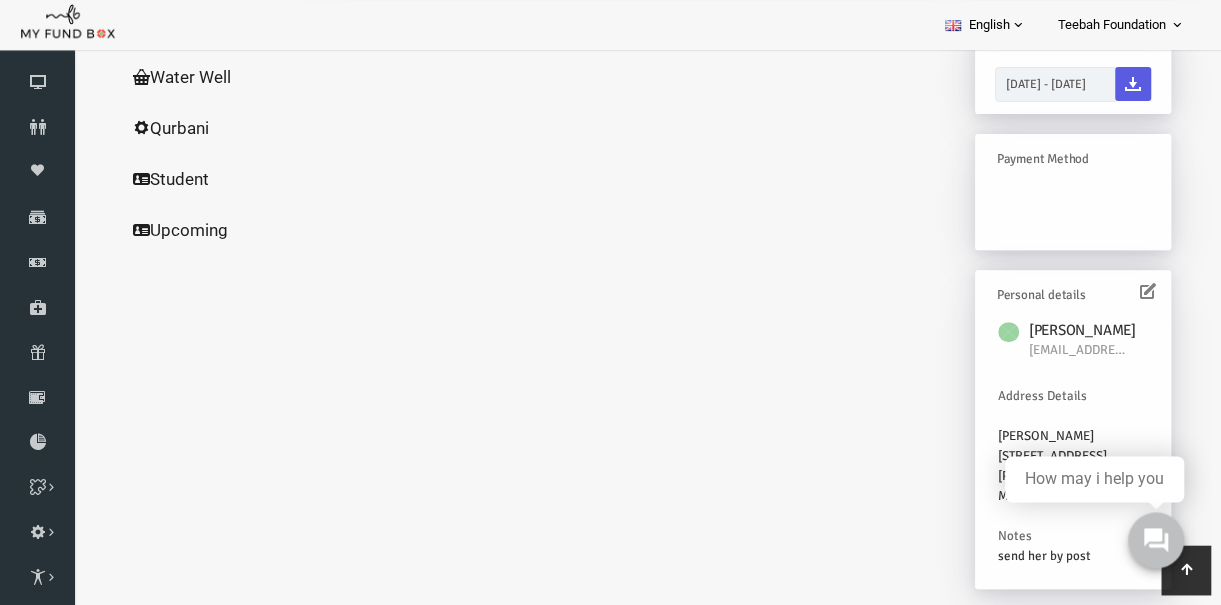 scroll, scrollTop: 390, scrollLeft: 0, axis: vertical 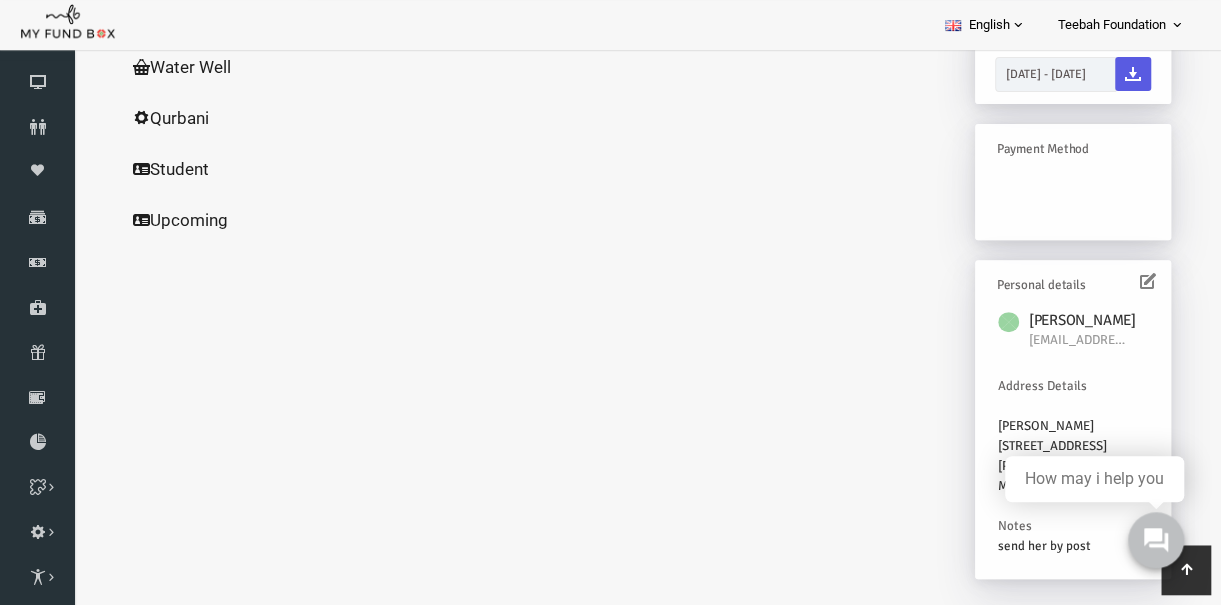 click at bounding box center [1124, 282] 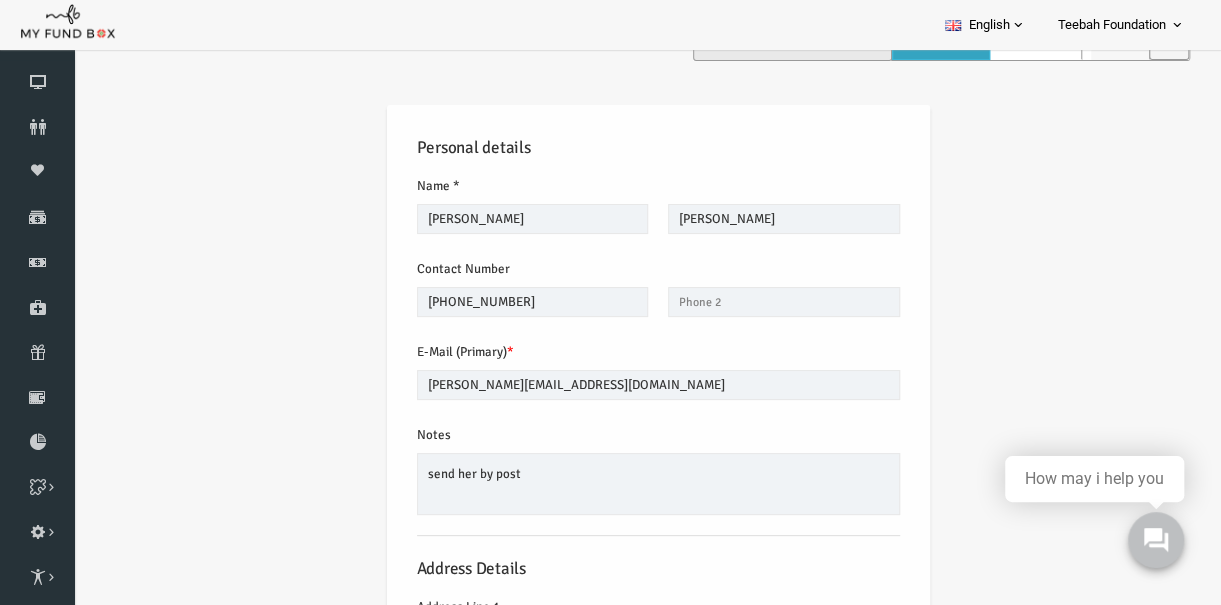 scroll, scrollTop: 0, scrollLeft: 0, axis: both 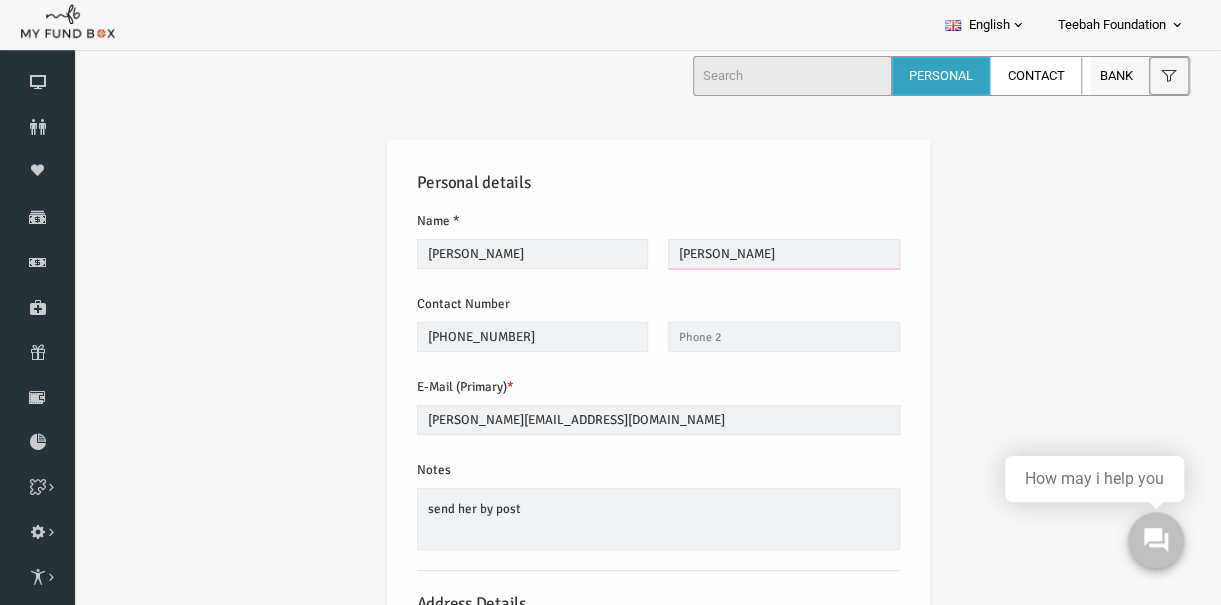 click on "Ahmad" at bounding box center (760, 254) 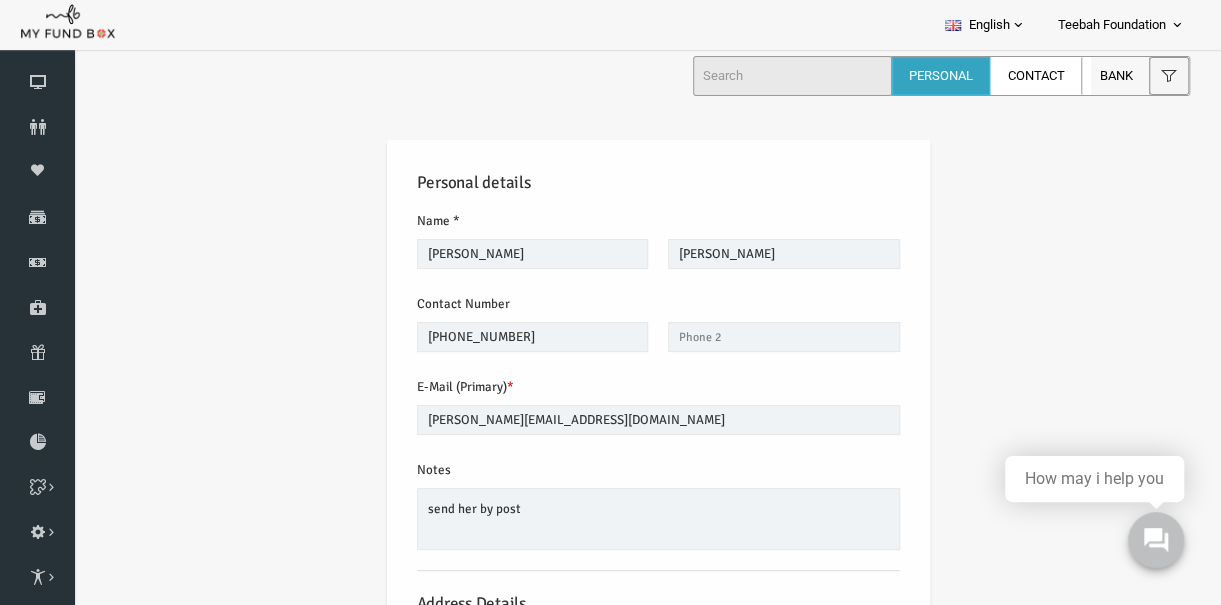 click on "Personal details
Name *
Zahida
Description allows upto maximum of 255 characters.
Please Fill out this field
Name should be atleast 3 characters
Ahmad
Description allows upto maximum of 255 characters.
Company Name
Please enter your company name with minimum three characters.
Description allows upto maximum of 255 characters.
Contact Number *" at bounding box center [634, 667] 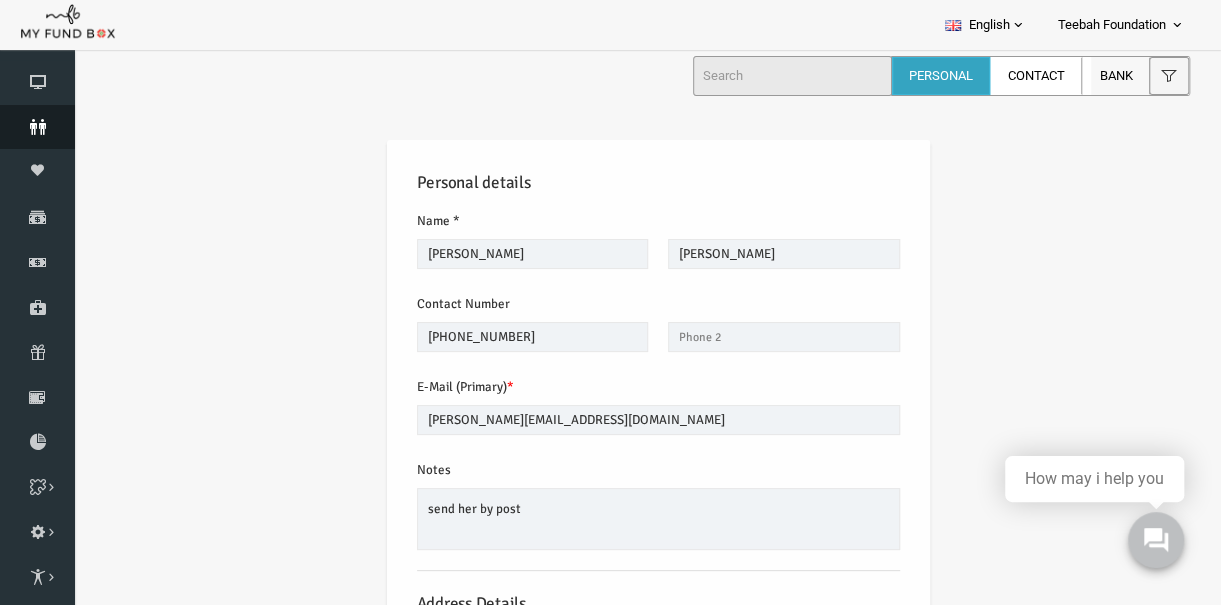 click at bounding box center [37, 127] 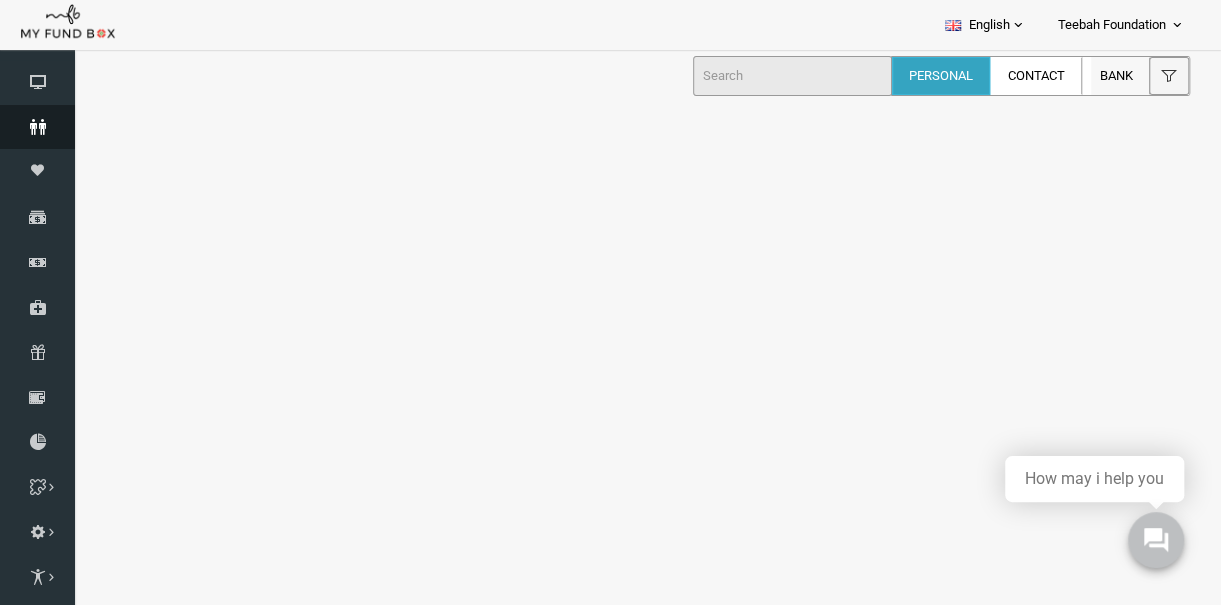 select on "100" 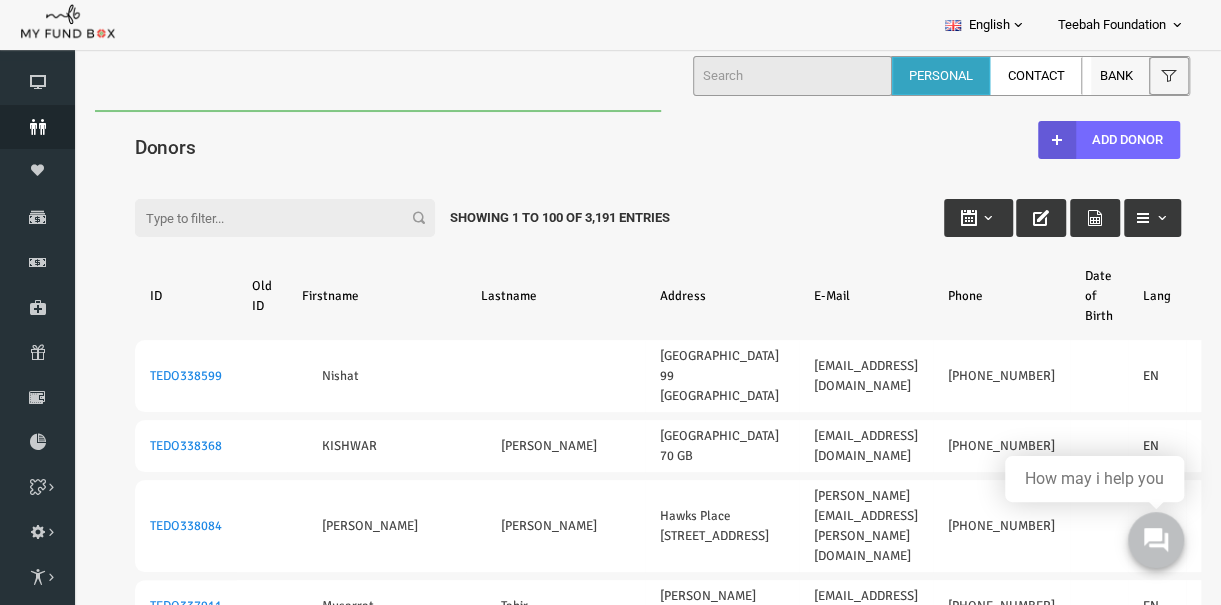 scroll, scrollTop: 0, scrollLeft: 0, axis: both 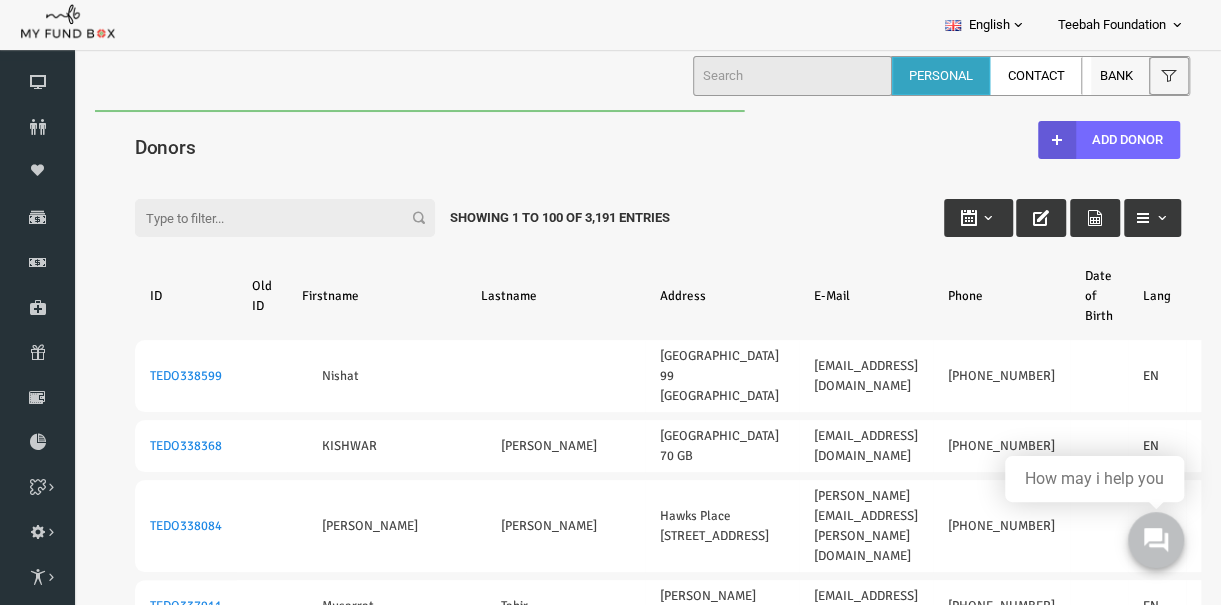 click on "Filter:" at bounding box center [261, 218] 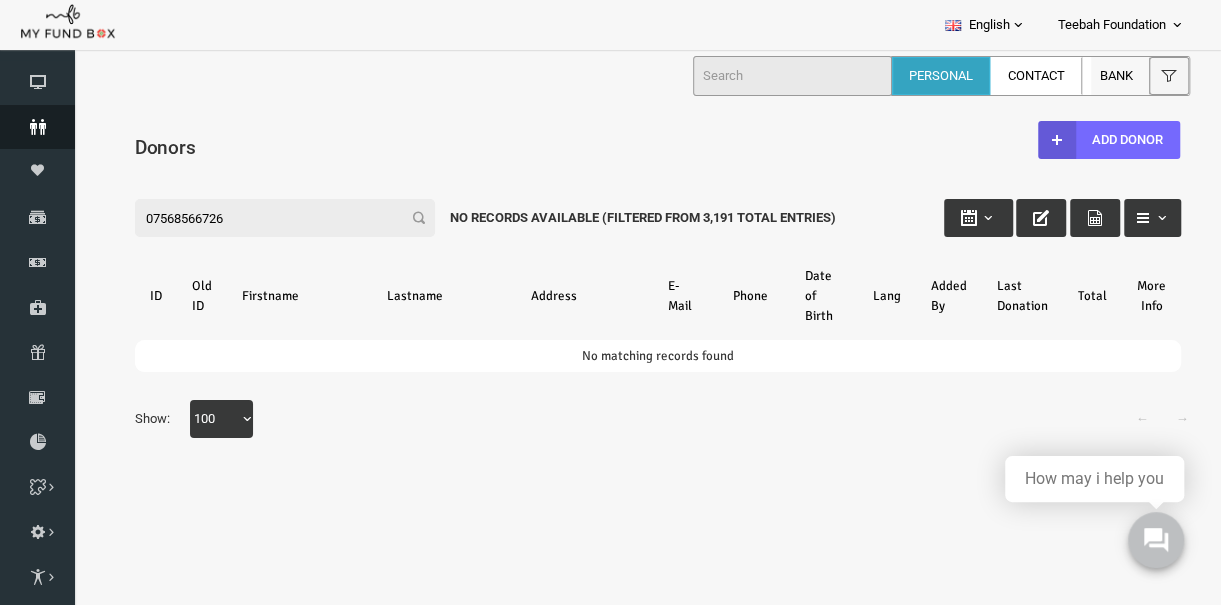 type on "07568566726" 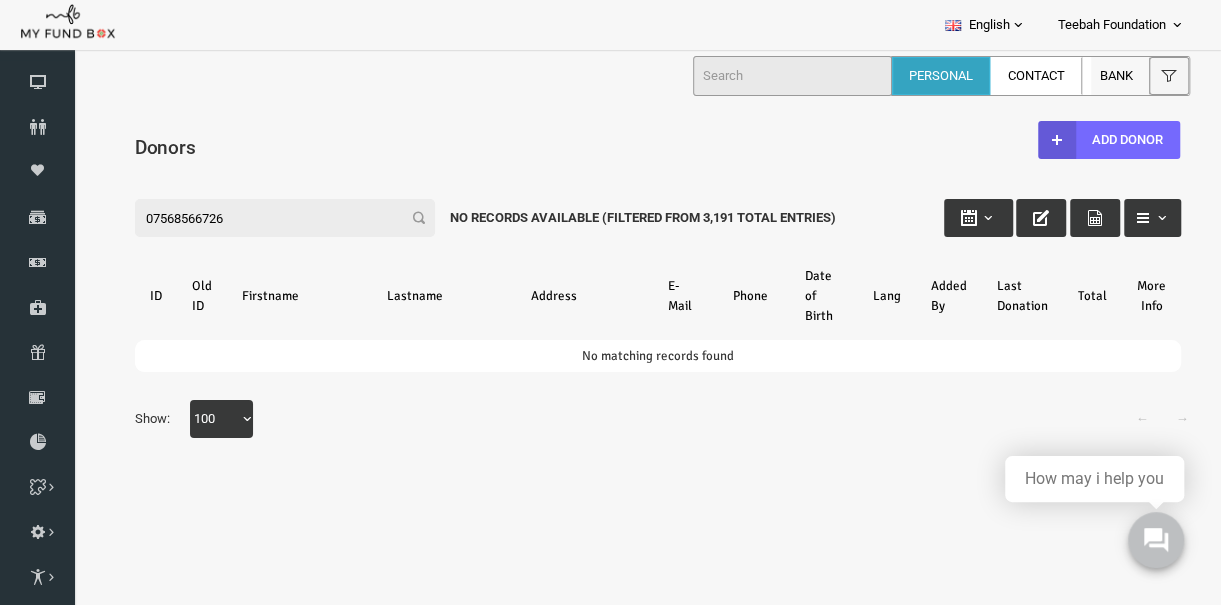 click on "Teebah Foundation
Personal
Contact
Bank
BID
Orphan
GID
Payment Status
Partner" at bounding box center [600, 73] 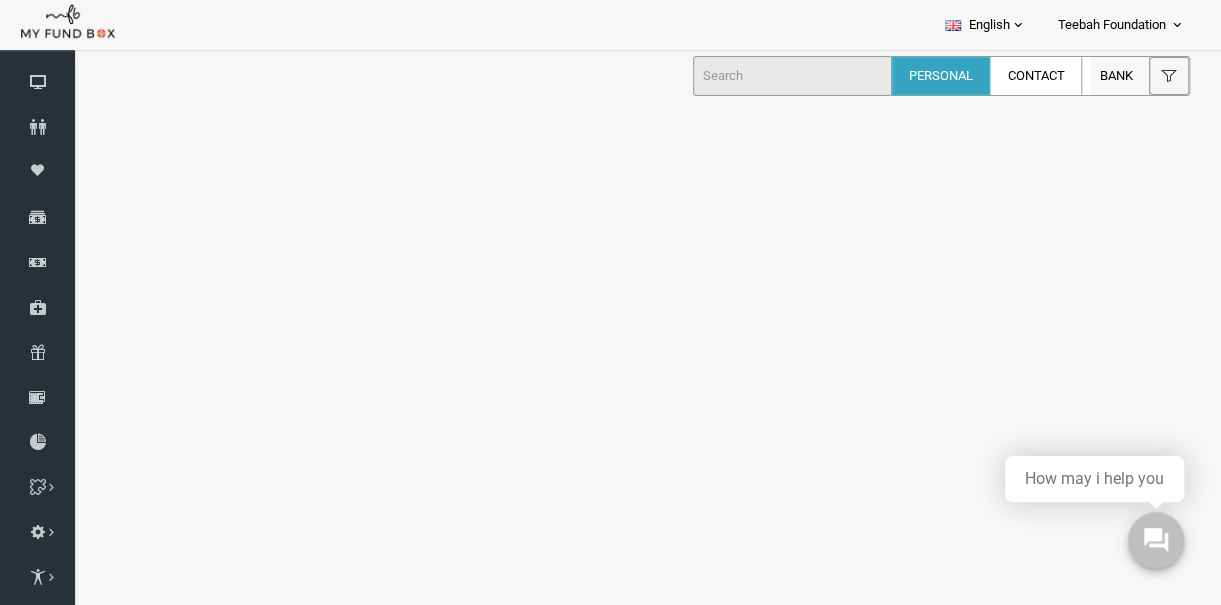 select on "100" 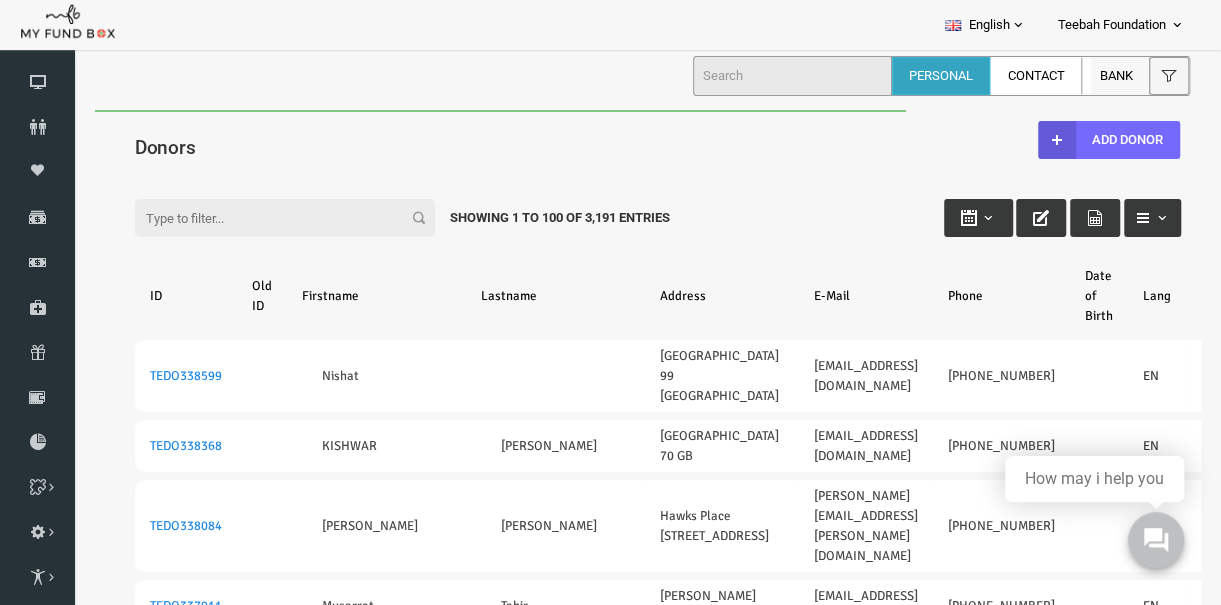 scroll, scrollTop: 0, scrollLeft: 0, axis: both 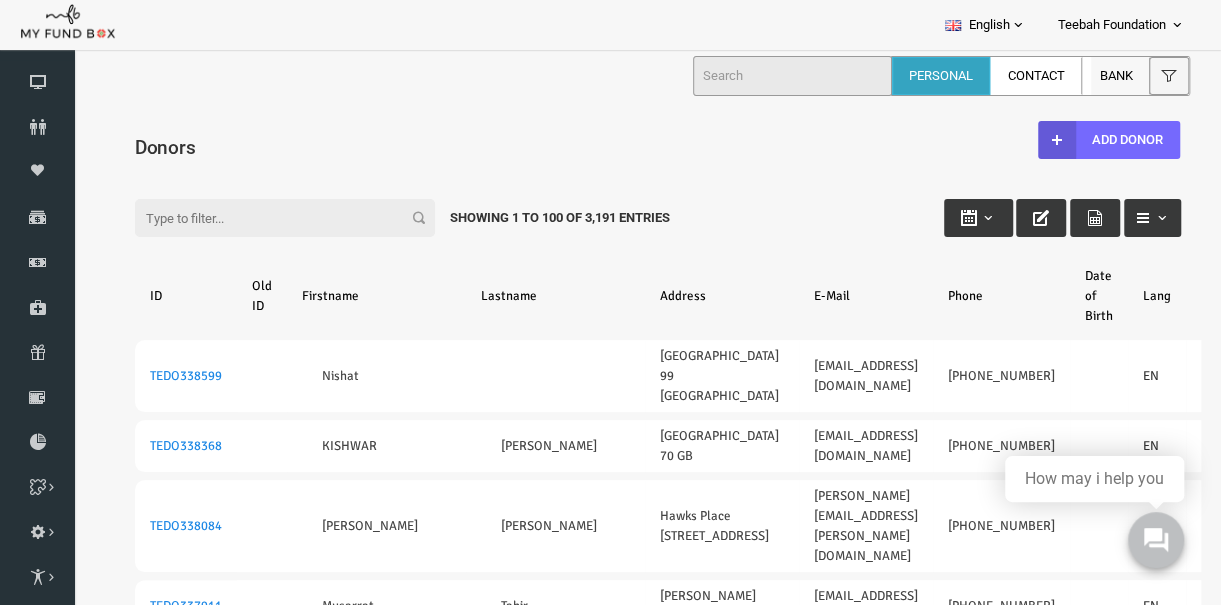 click on "Filter:" at bounding box center [261, 218] 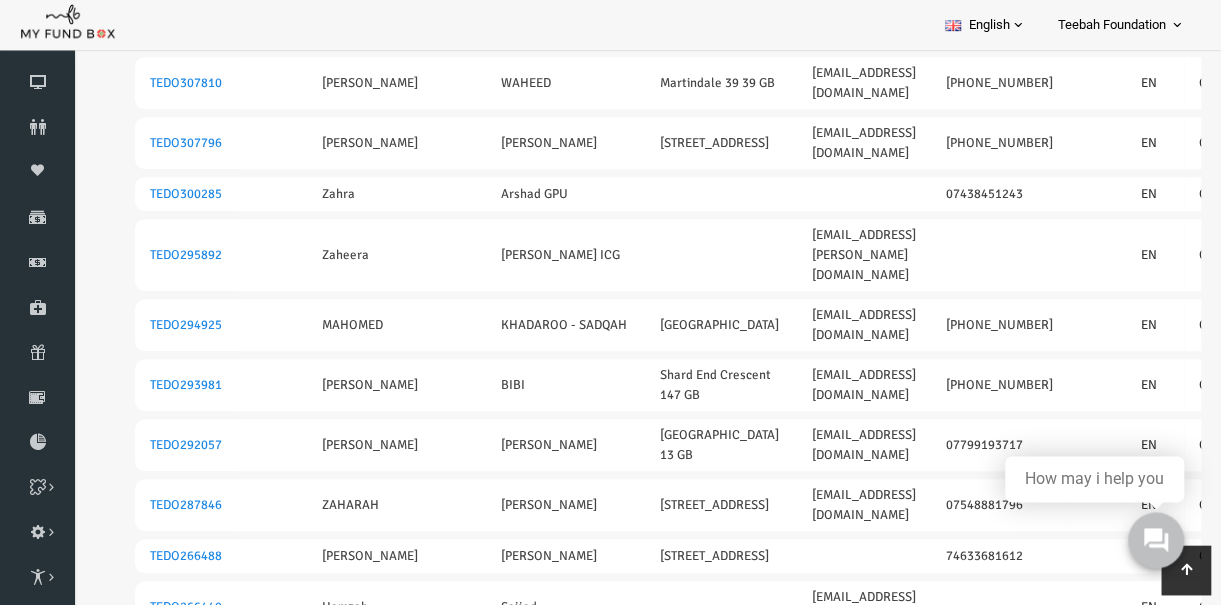 scroll, scrollTop: 568, scrollLeft: 0, axis: vertical 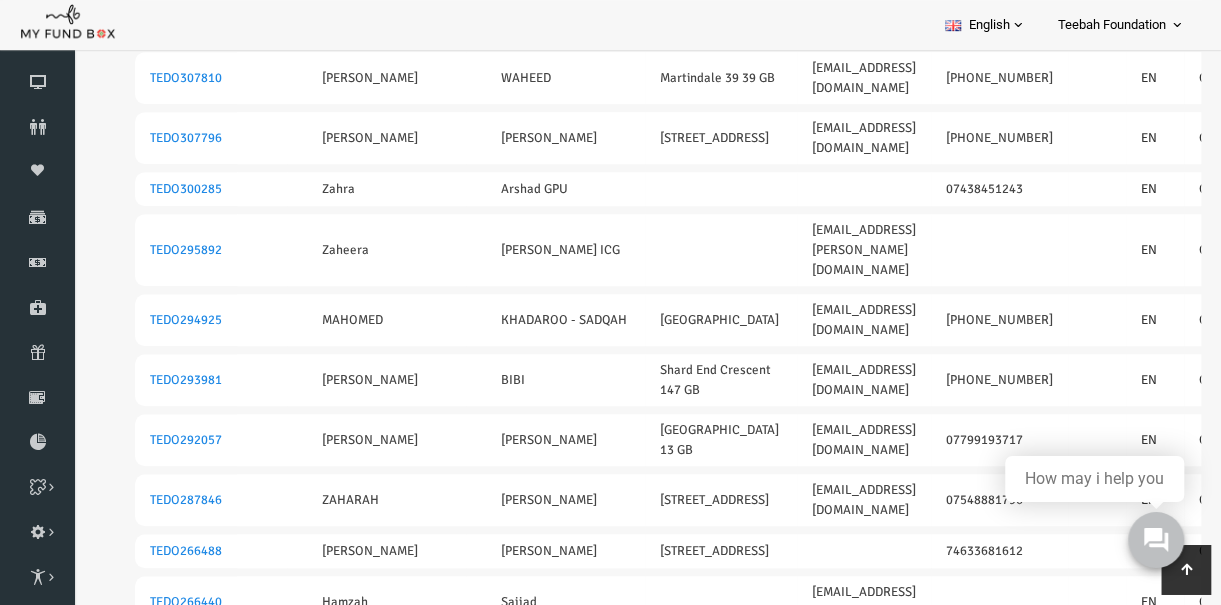 click at bounding box center (646, 2143) 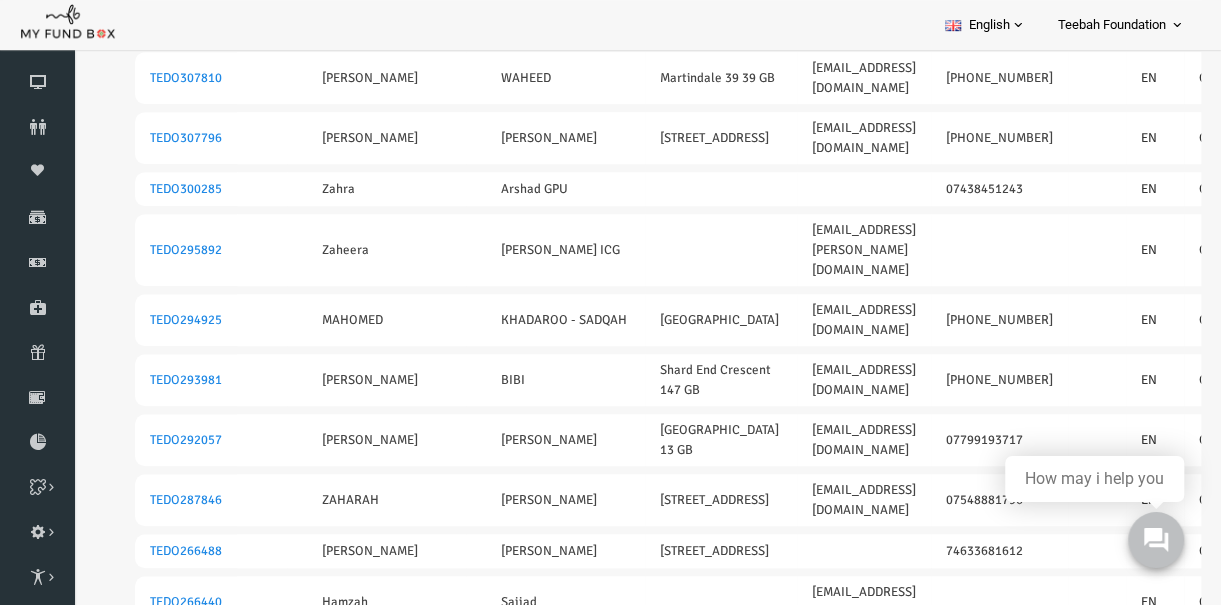 scroll, scrollTop: 170, scrollLeft: 0, axis: vertical 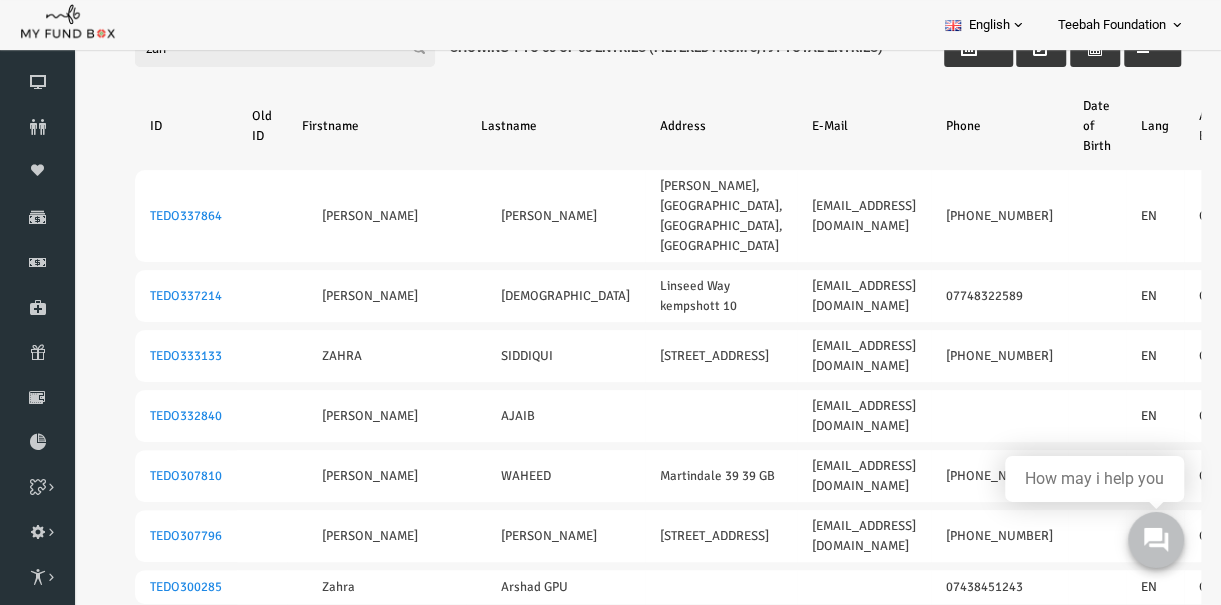 type on "zah" 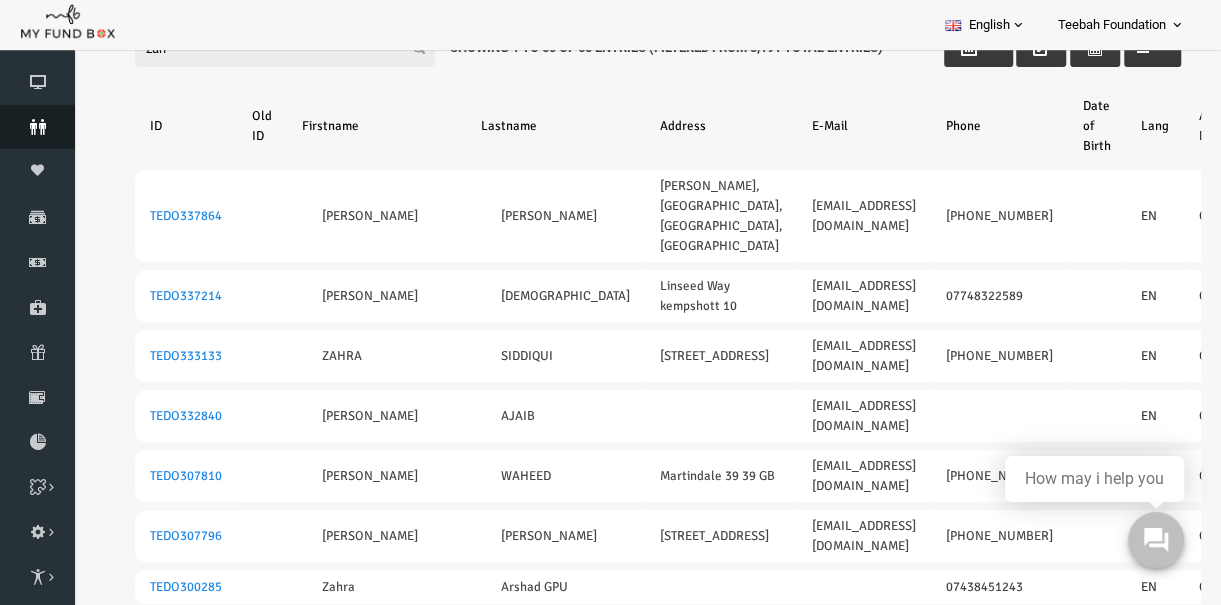 click at bounding box center (37, 127) 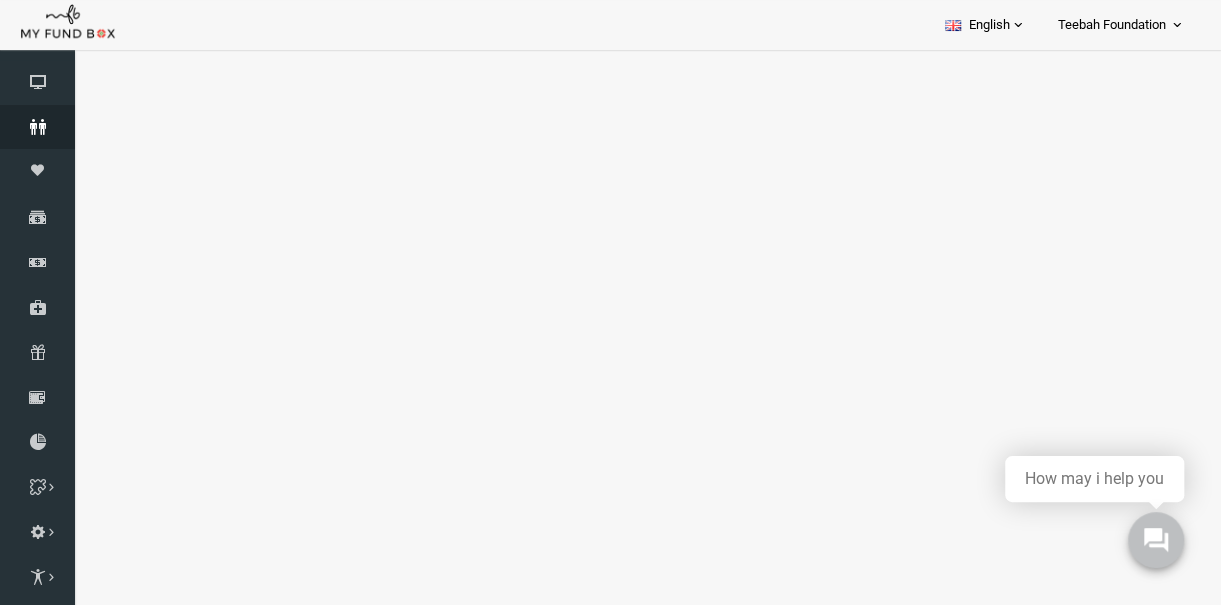 select on "100" 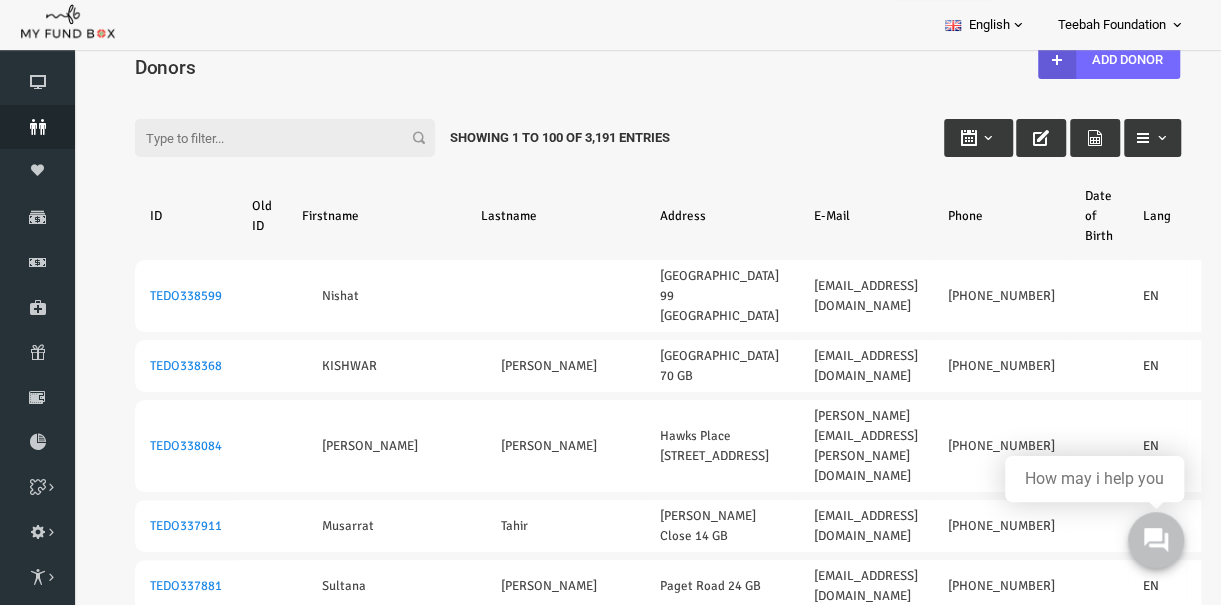 scroll, scrollTop: 0, scrollLeft: 0, axis: both 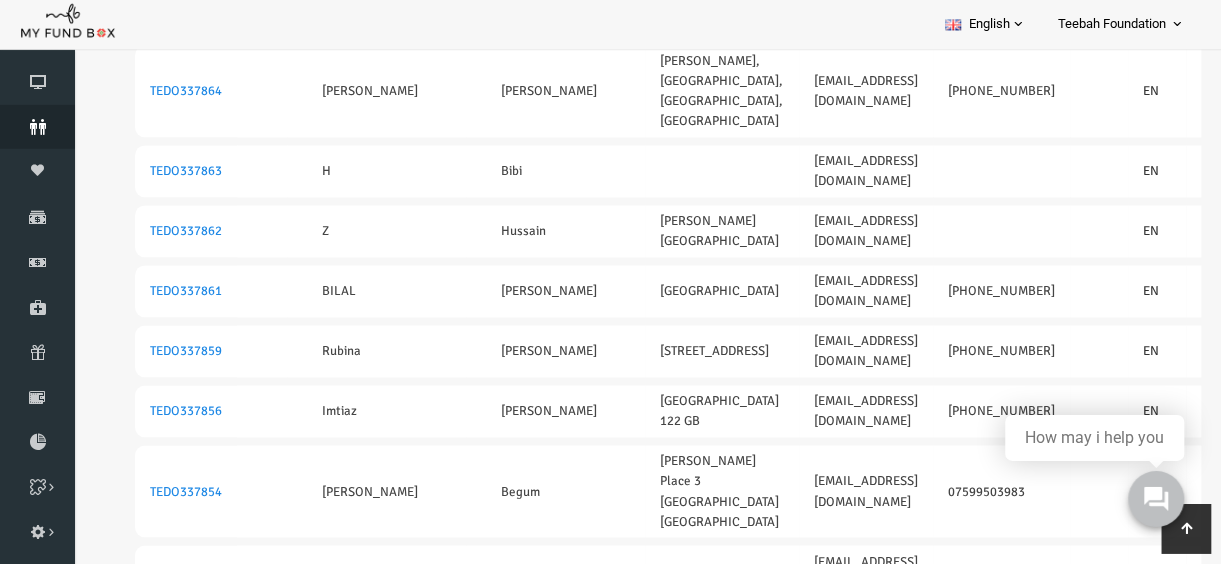 click on "Search:
By ID:
Note :ID should be atleast 5 digits
By Name:
Note :Name should be atleast 3 characters
By Date:
Filter:" at bounding box center [634, 2045] 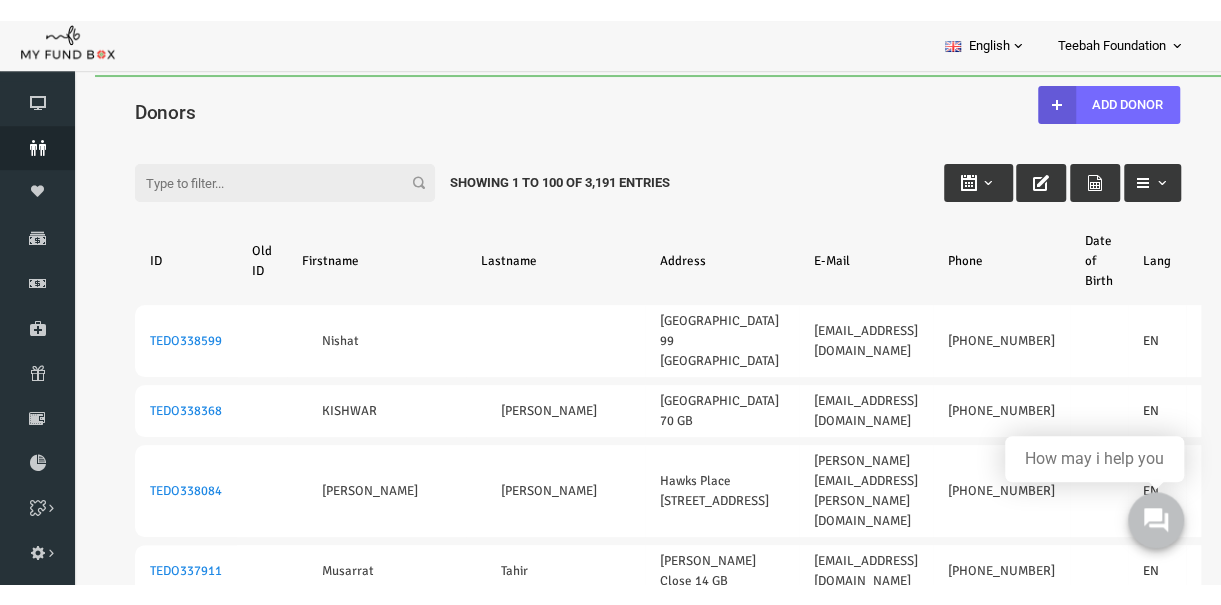 scroll, scrollTop: 0, scrollLeft: 0, axis: both 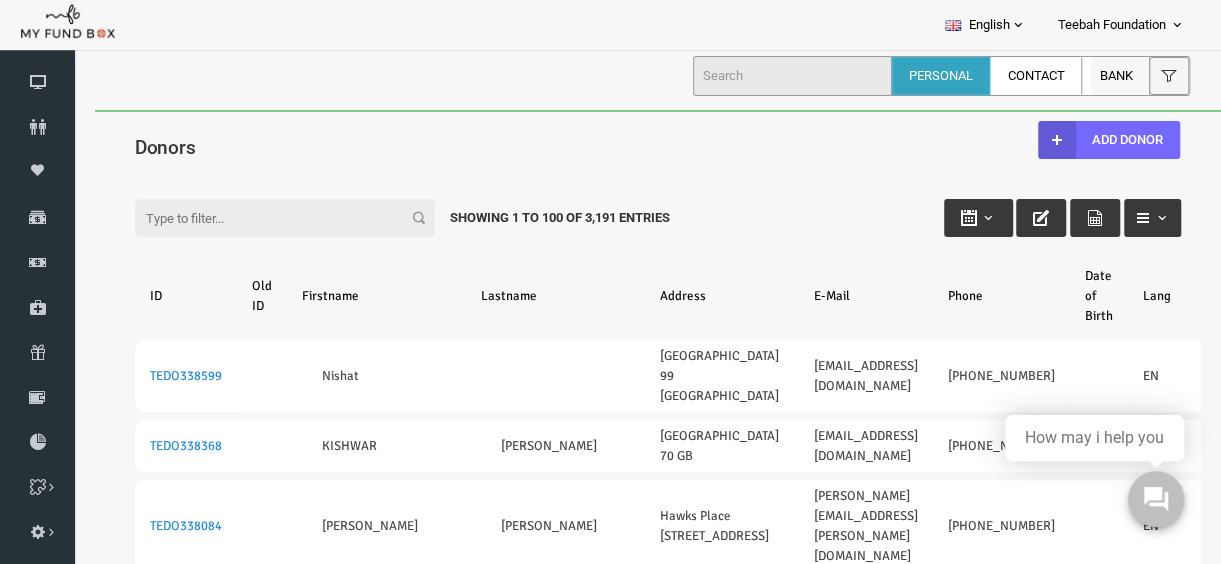 click on "Filter:                               Showing 1 to 100 of 3,191 Entries" at bounding box center [634, 199] 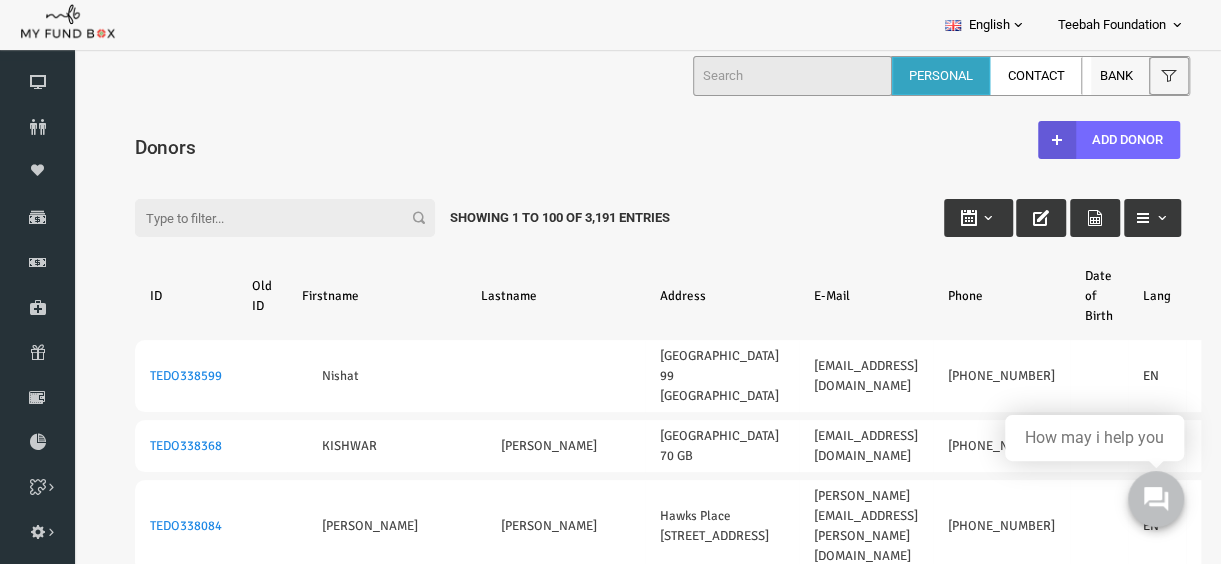click on "Search:
By ID:
Note :ID should be atleast 5 digits
By Name:
Note :Name should be atleast 3 characters
By Date:
Filter:" at bounding box center [634, 3499] 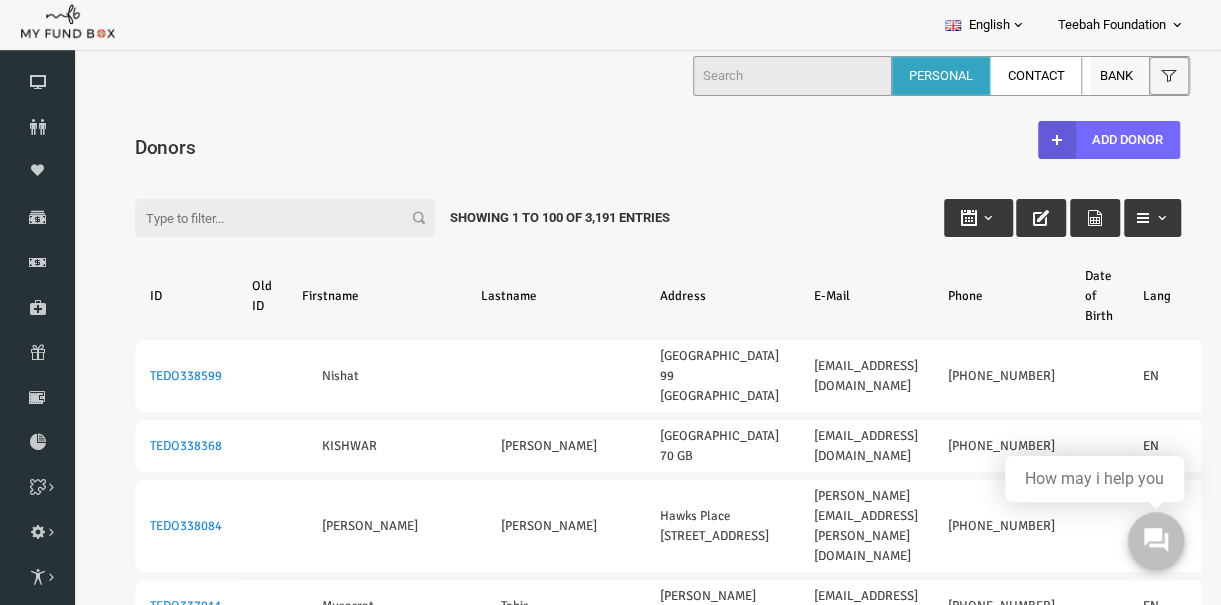 click at bounding box center (646, 4062) 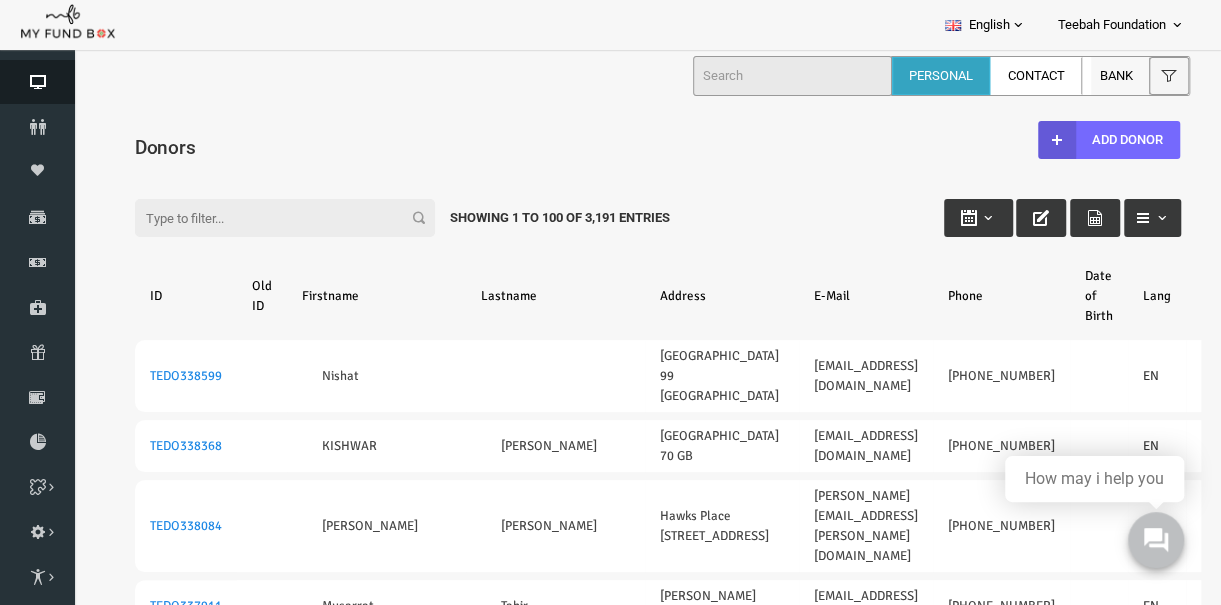 click on "Dashboard" at bounding box center [37, 82] 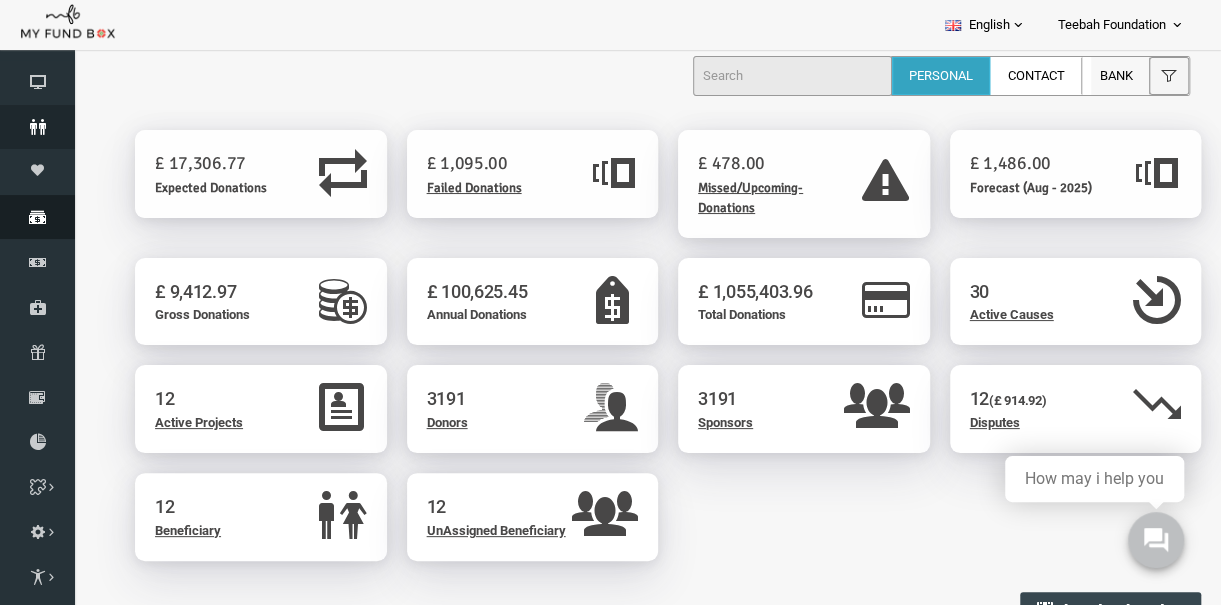 scroll, scrollTop: 0, scrollLeft: 0, axis: both 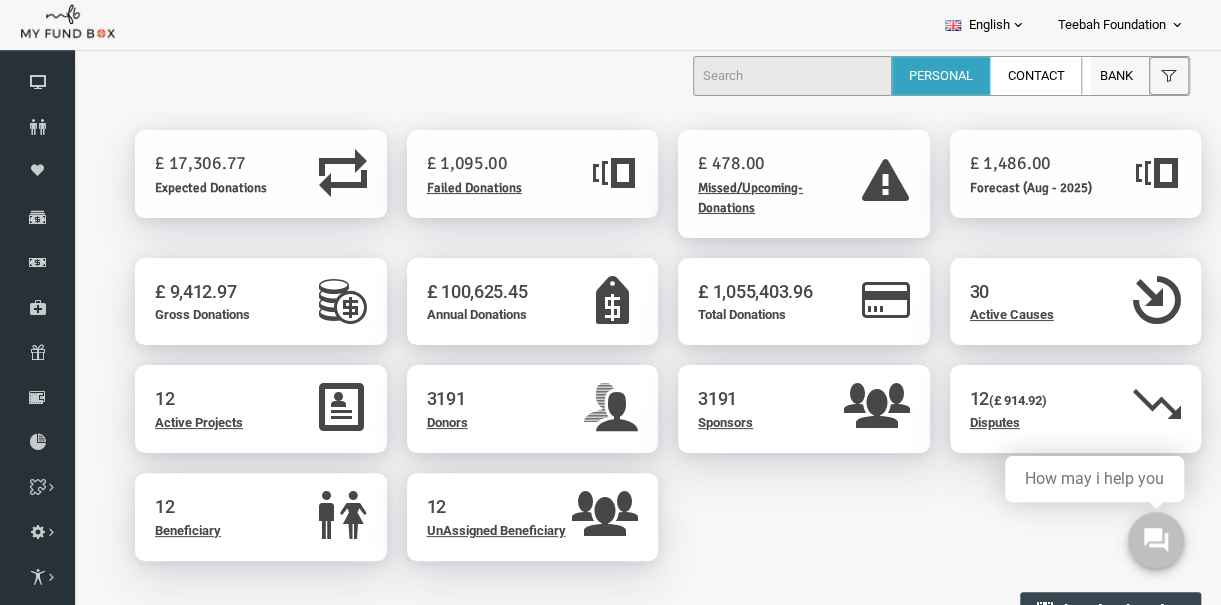 click on "Create Pay Link
Create
Payment Gateway
Products & Plans
Create
£ 17,306.77
Expected Donations" at bounding box center [634, 1092] 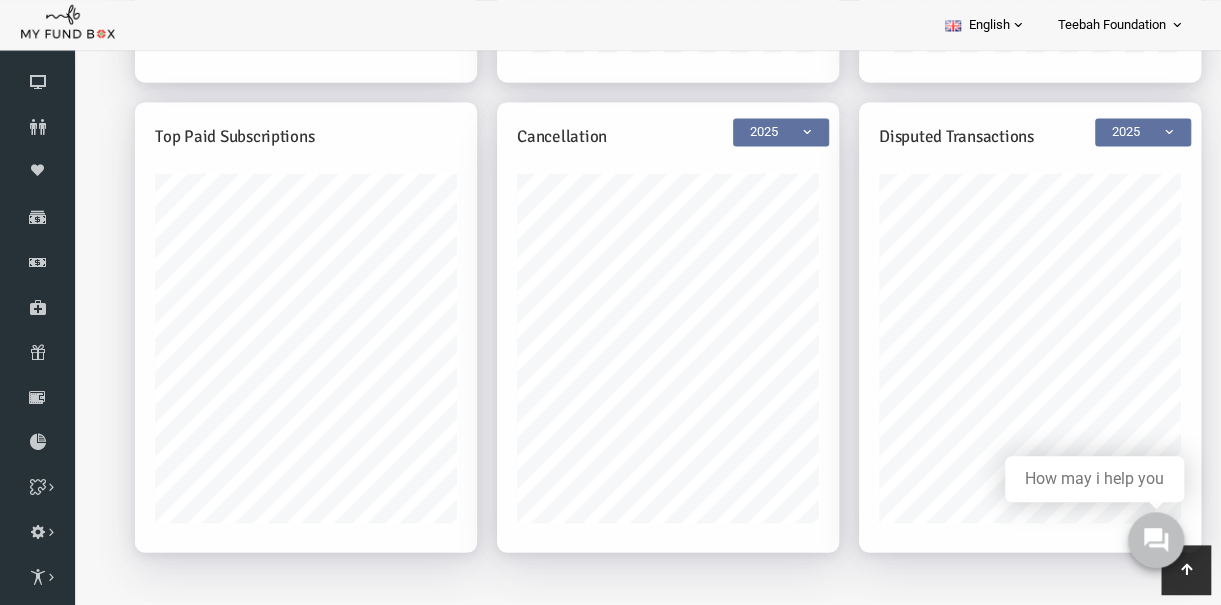 scroll, scrollTop: 1485, scrollLeft: 0, axis: vertical 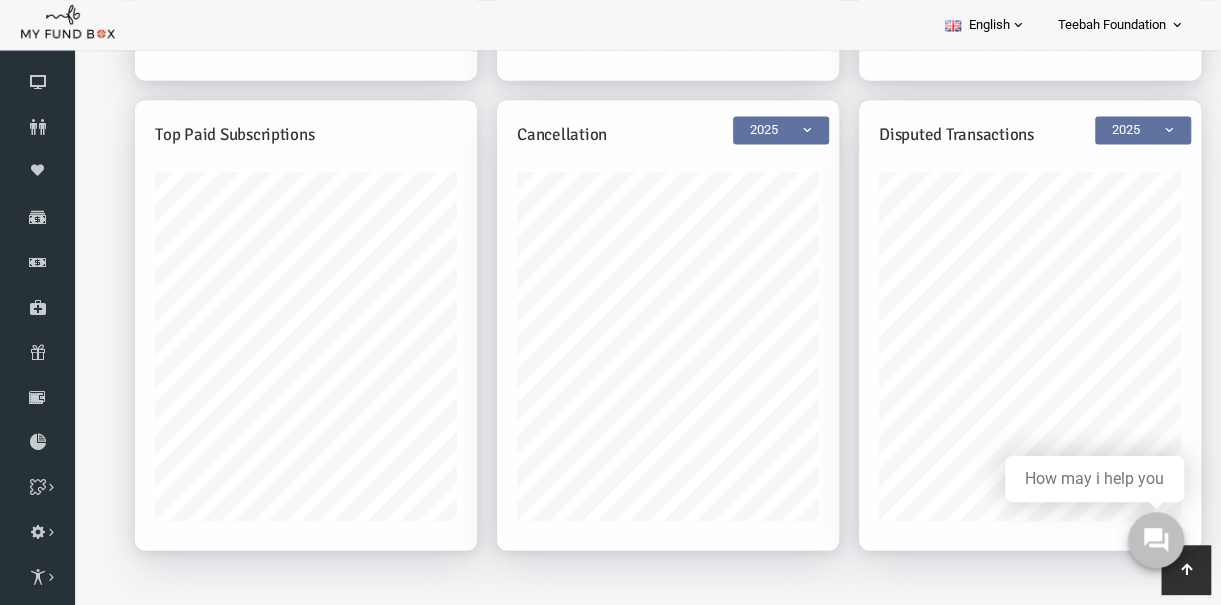click on "Create Pay Link
Create
Payment Gateway
Products & Plans
Create
£ 17,306.77
Expected Donations" at bounding box center (634, -393) 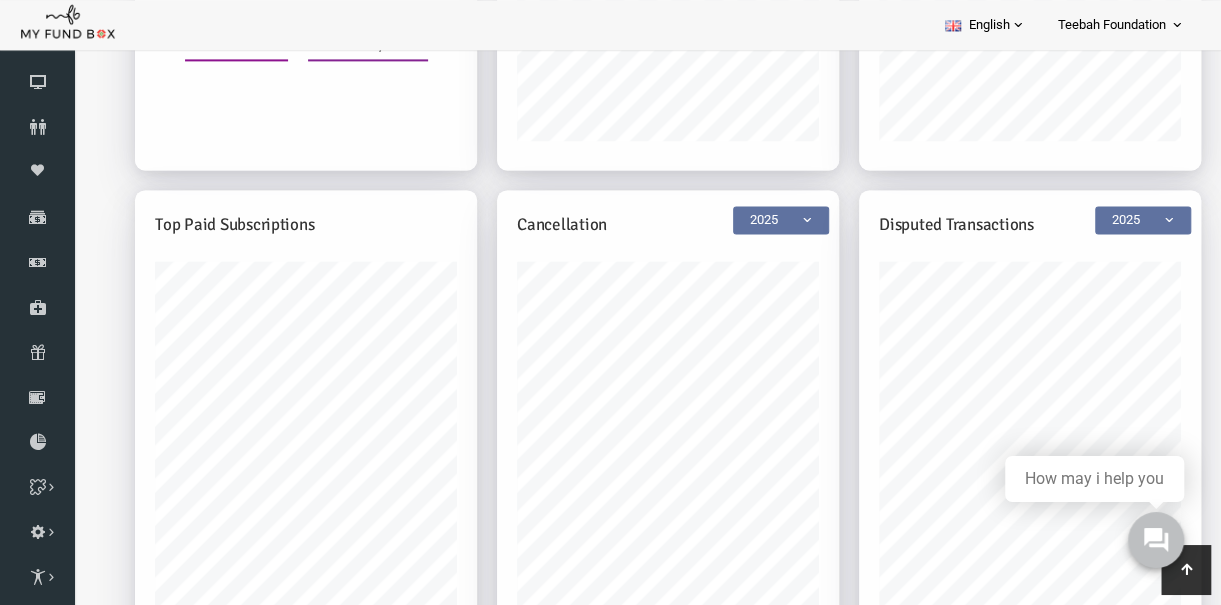 scroll, scrollTop: 1478, scrollLeft: 0, axis: vertical 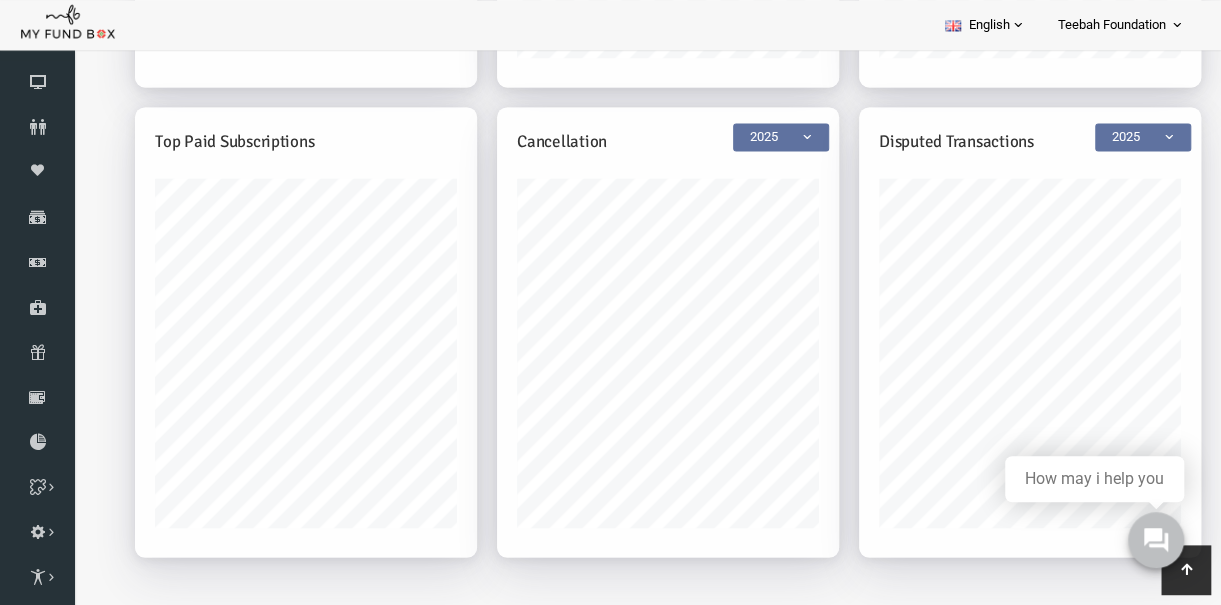 click on "Create Pay Link
Create
Payment Gateway
Products & Plans
Create
£ 17,306.77
Expected Donations" at bounding box center [634, -386] 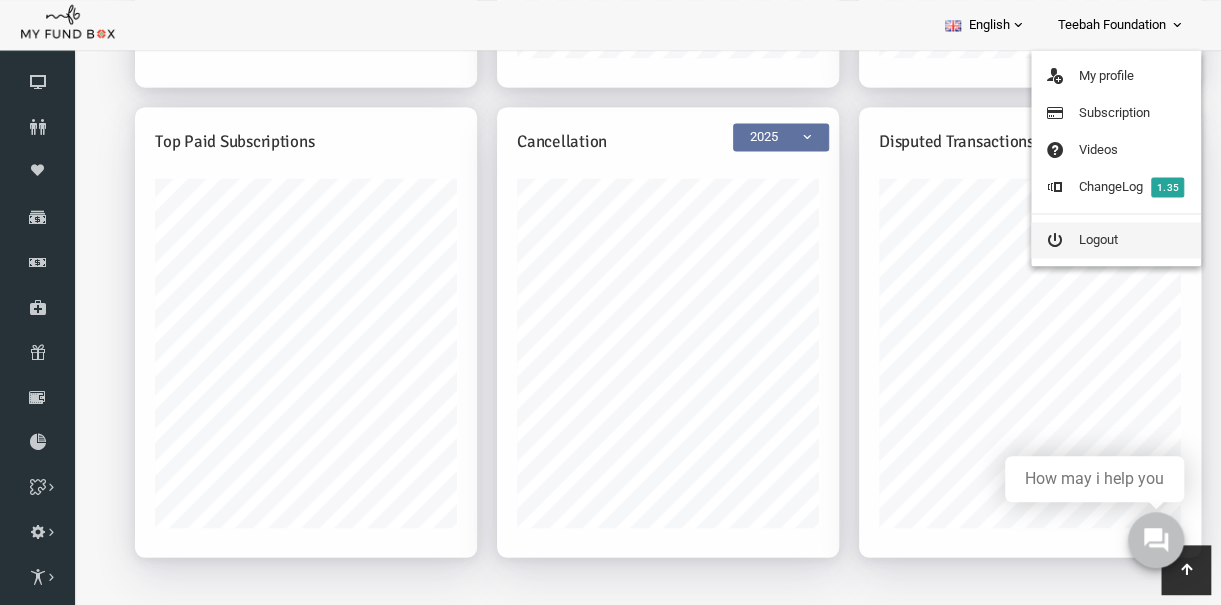 click on "Logout" at bounding box center (1116, 240) 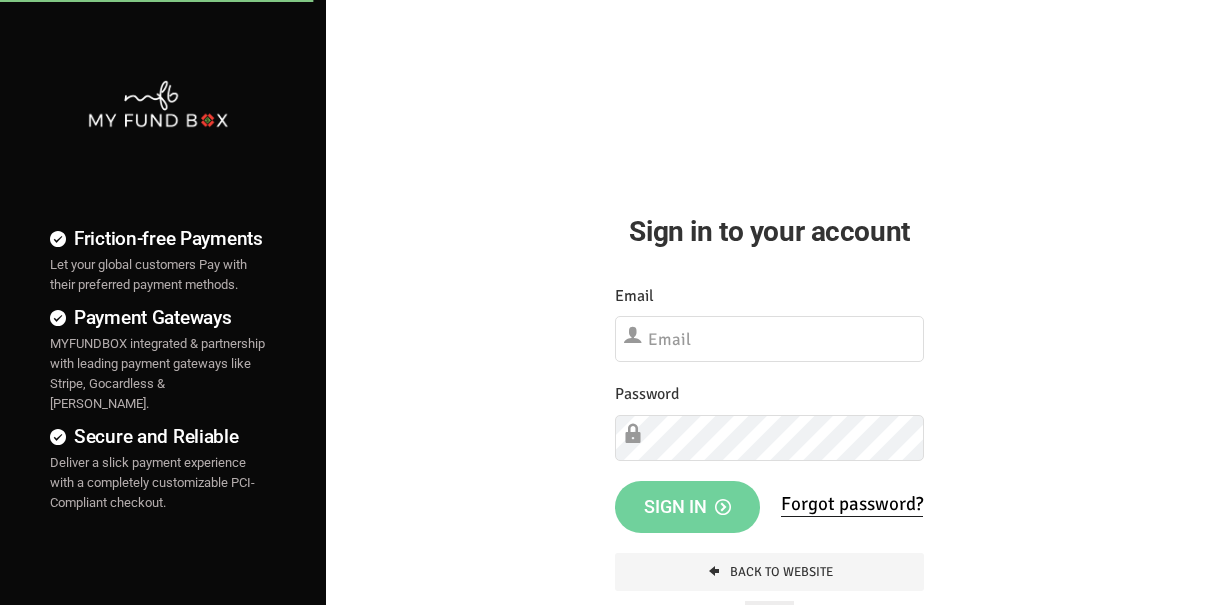 scroll, scrollTop: 0, scrollLeft: 0, axis: both 